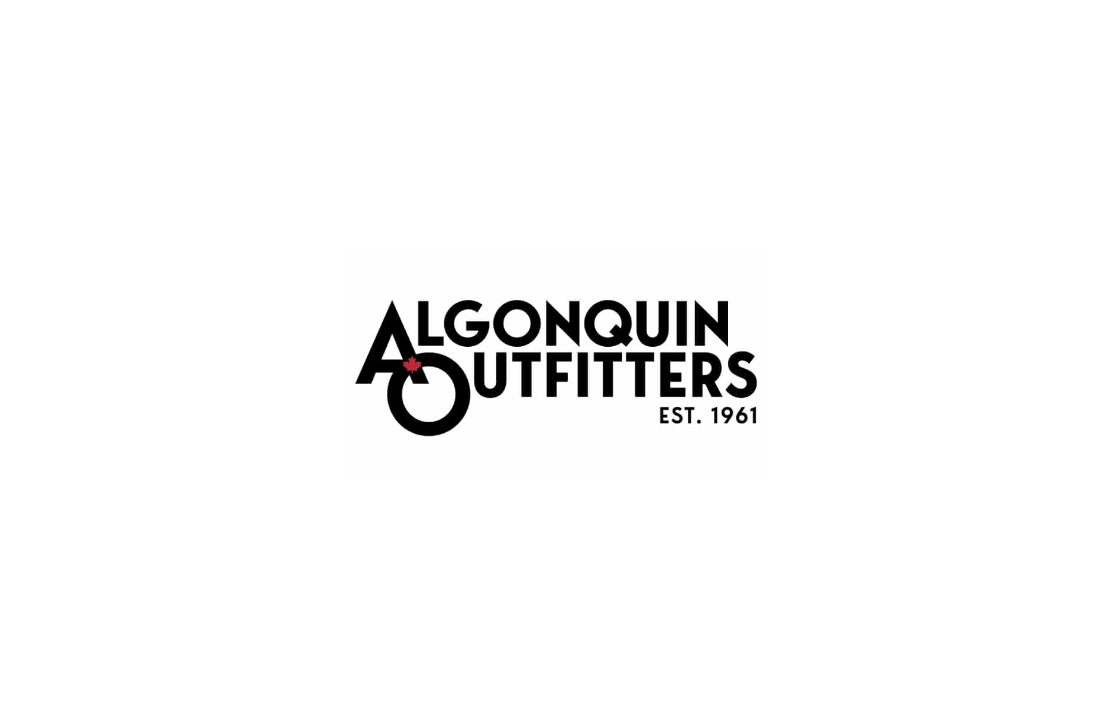 scroll, scrollTop: 0, scrollLeft: 0, axis: both 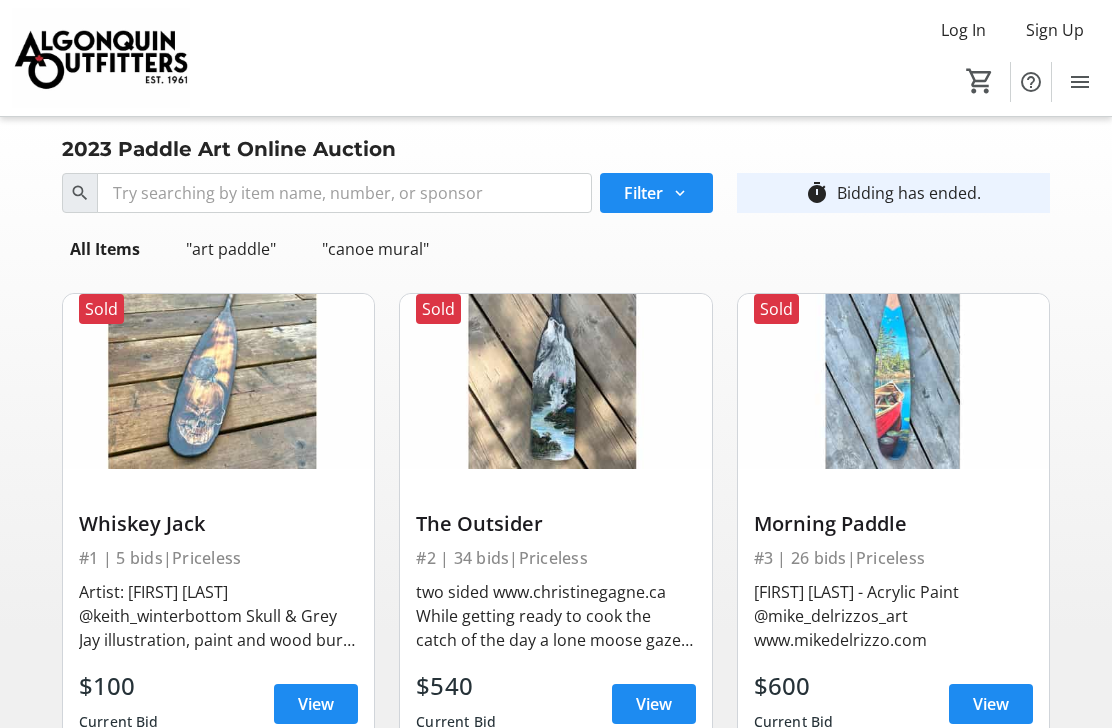 click at bounding box center (555, 381) 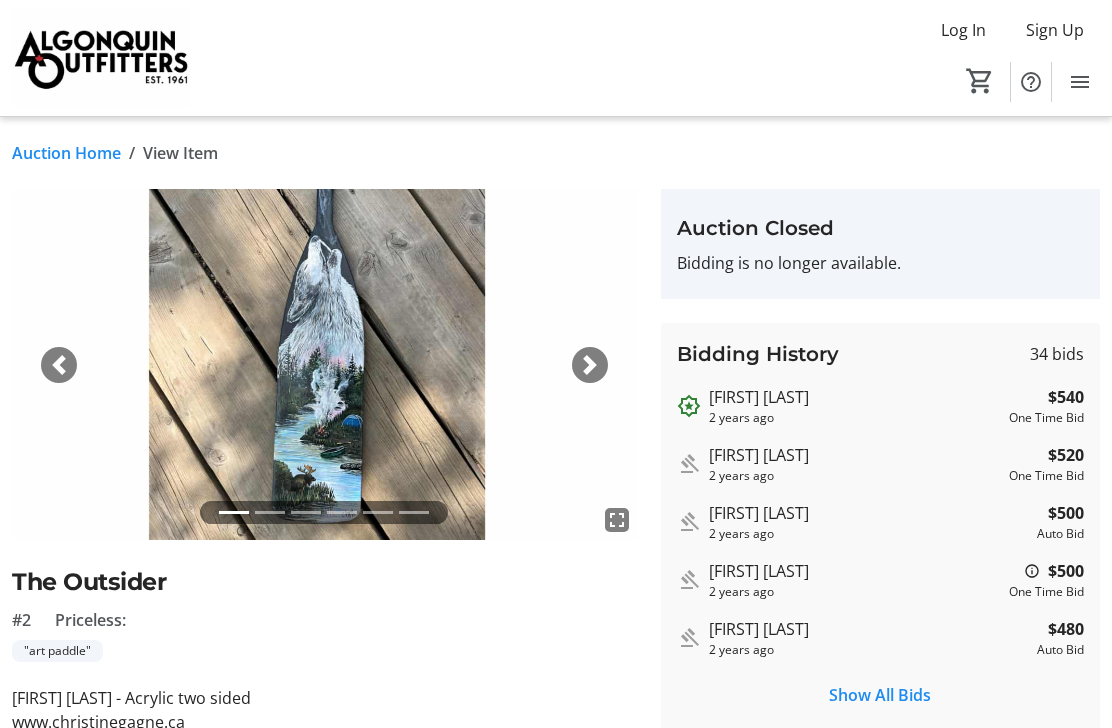 click at bounding box center (590, 365) 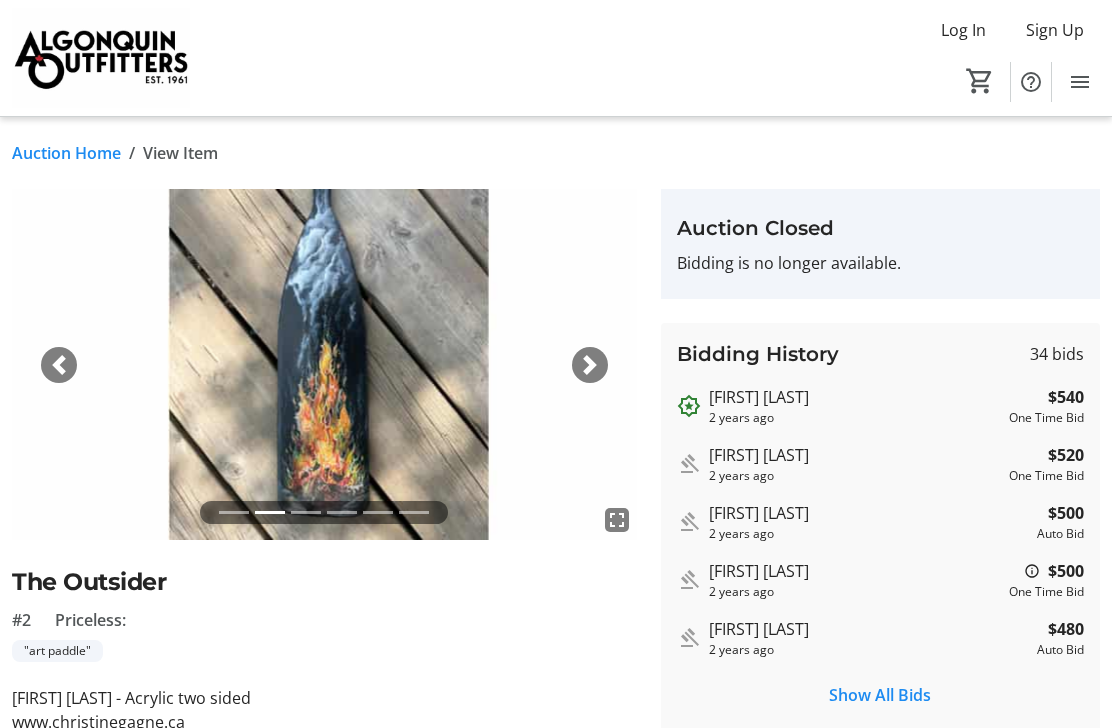 click on "Next" at bounding box center (590, 365) 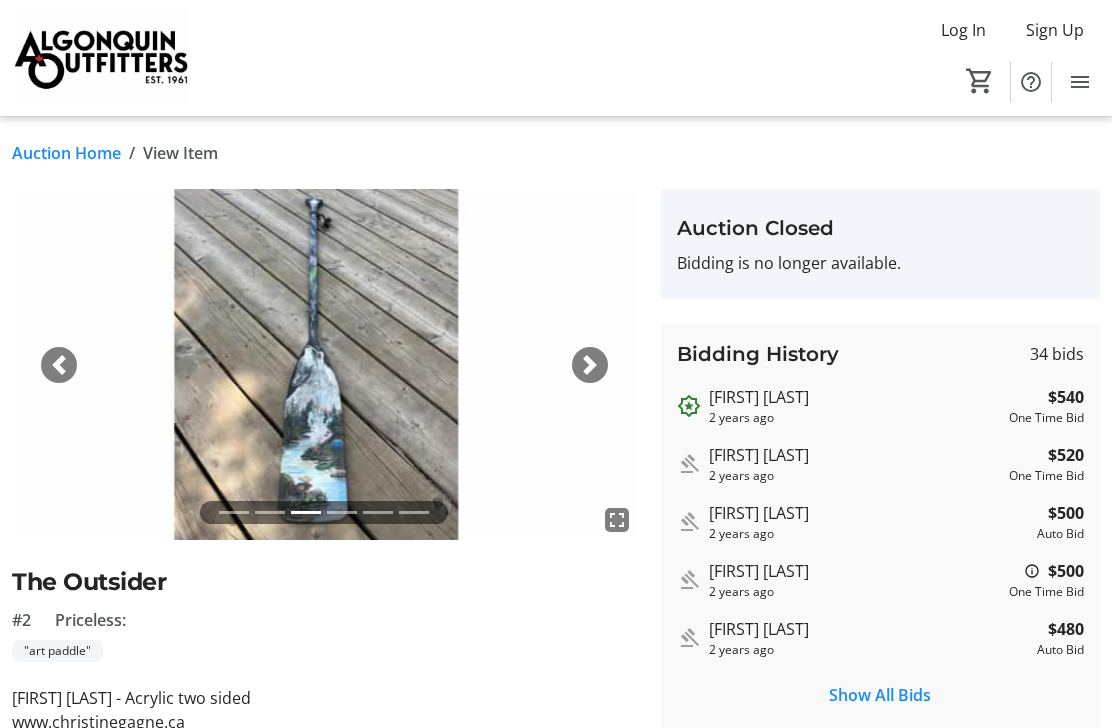 click on "Next" at bounding box center (590, 365) 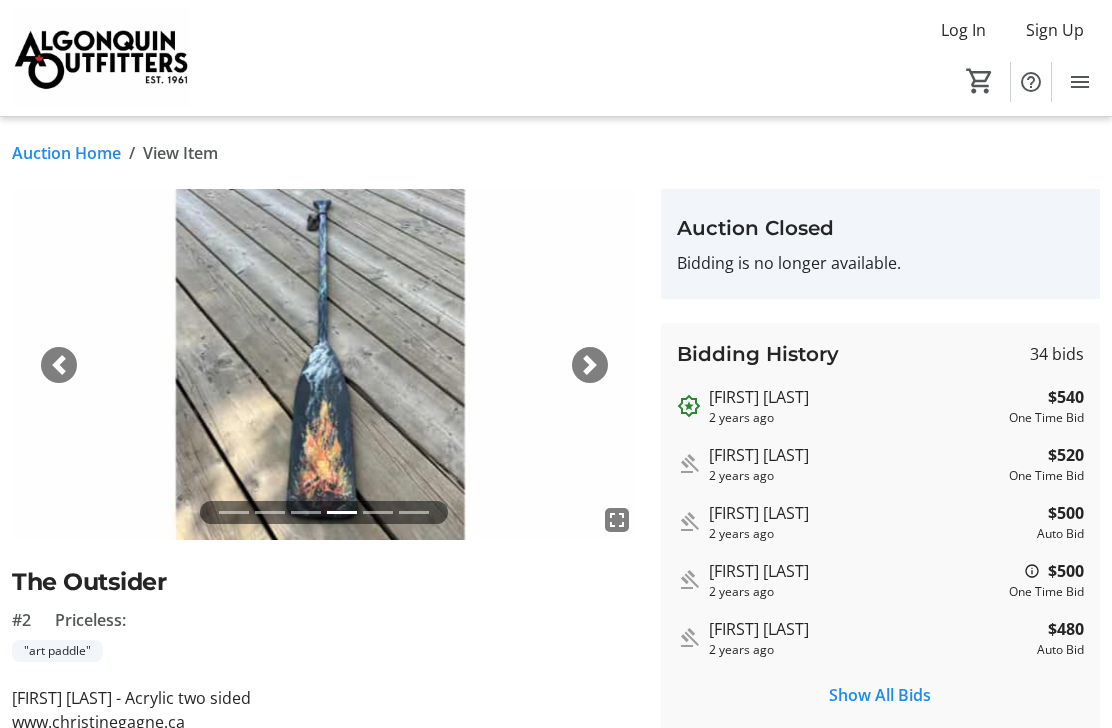 click on "Next" at bounding box center (590, 365) 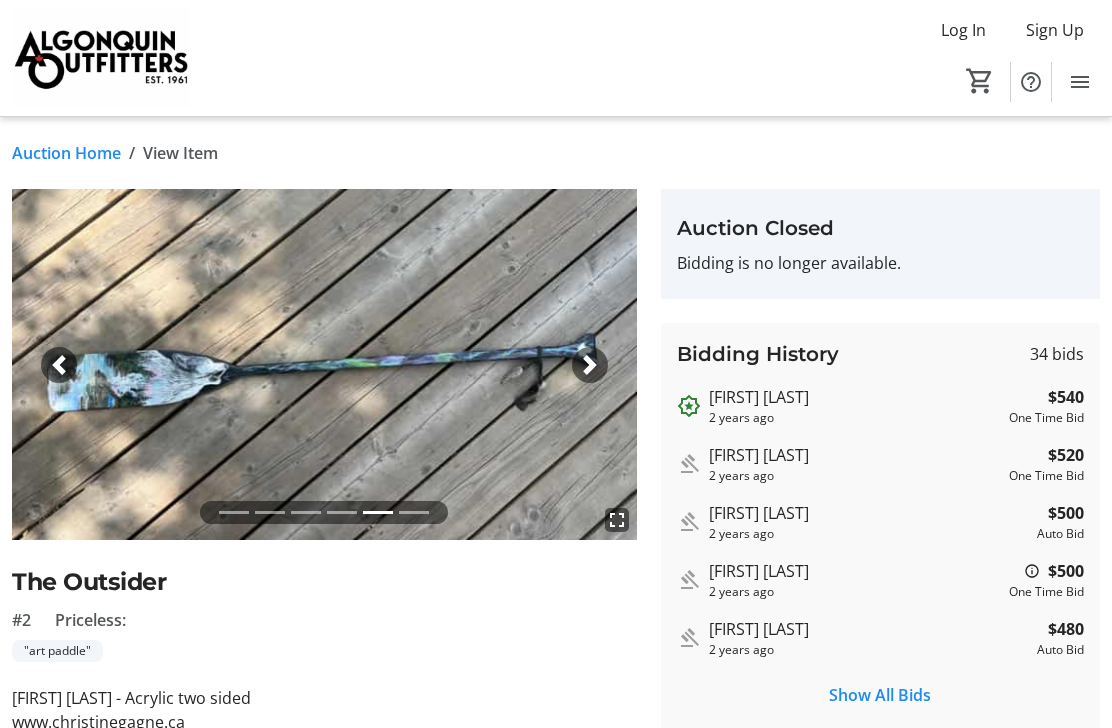 click at bounding box center [590, 365] 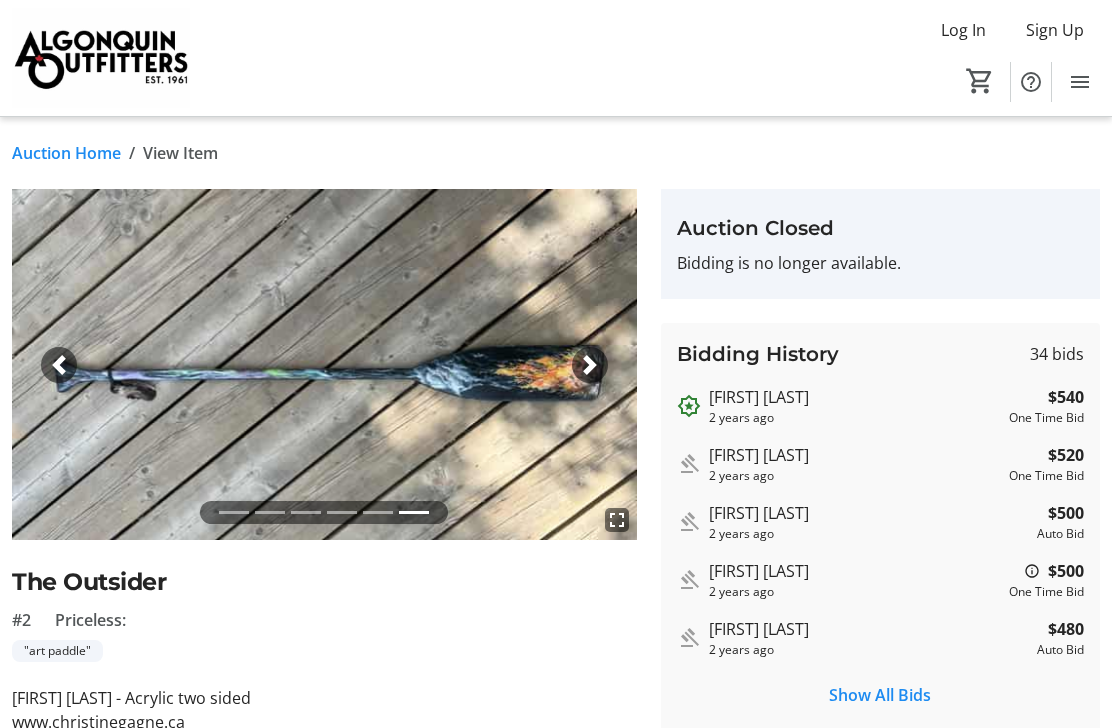 click on "Next" at bounding box center (590, 365) 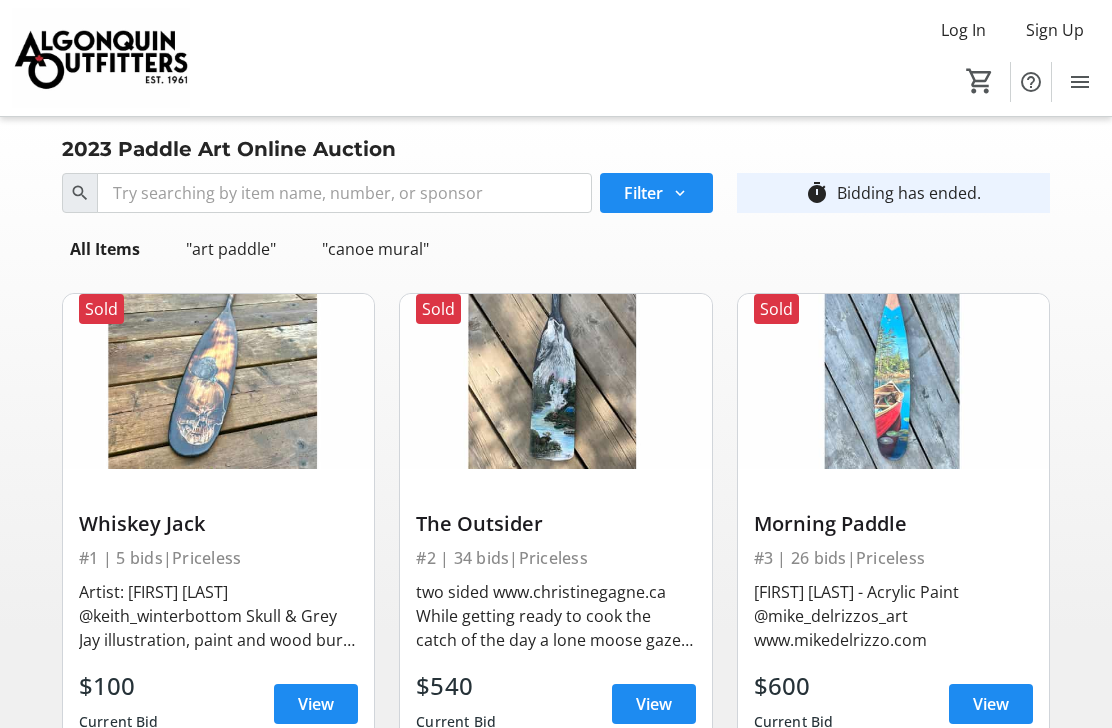 click at bounding box center [893, 381] 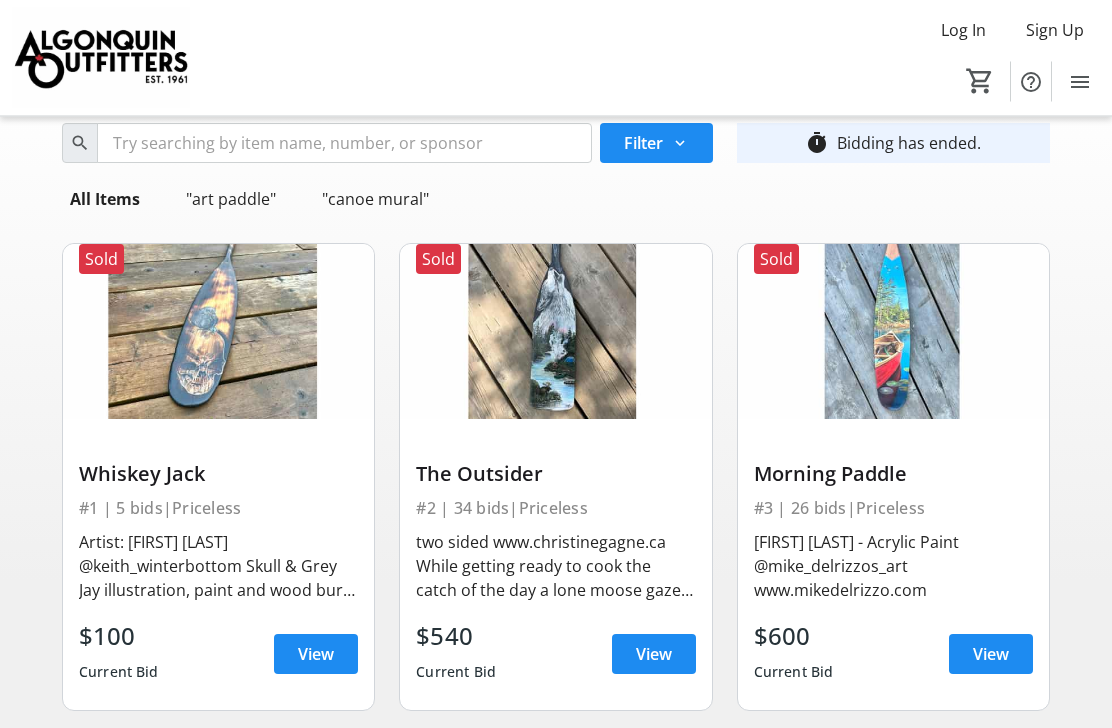 scroll, scrollTop: 51, scrollLeft: 0, axis: vertical 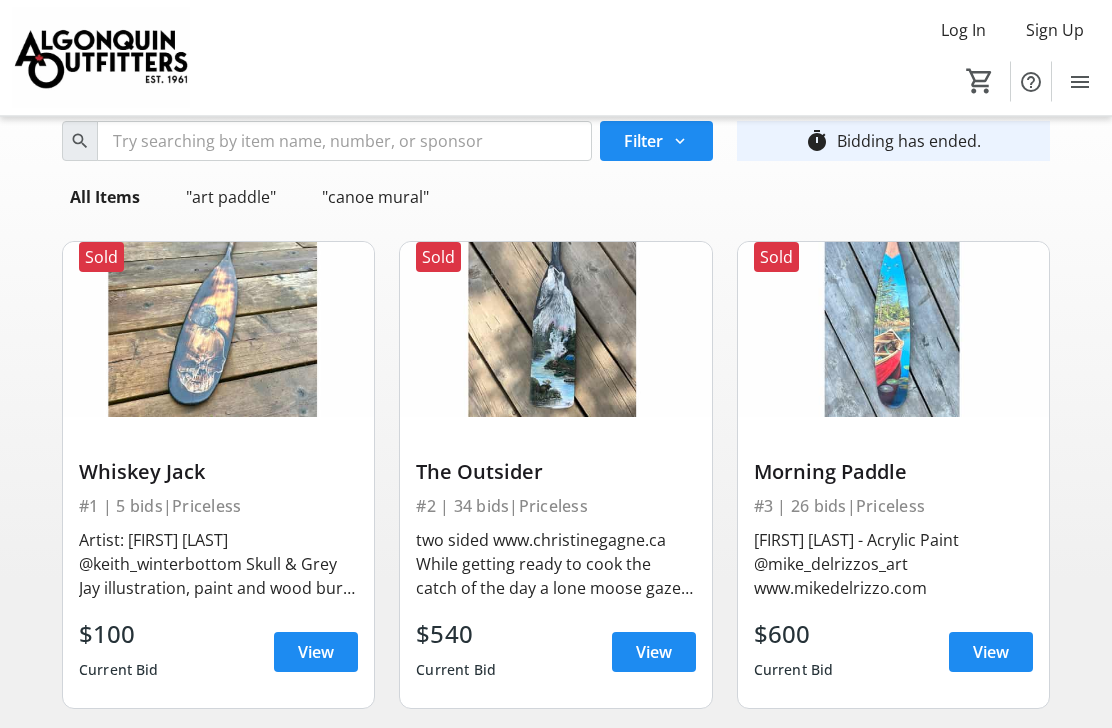 click at bounding box center (893, 330) 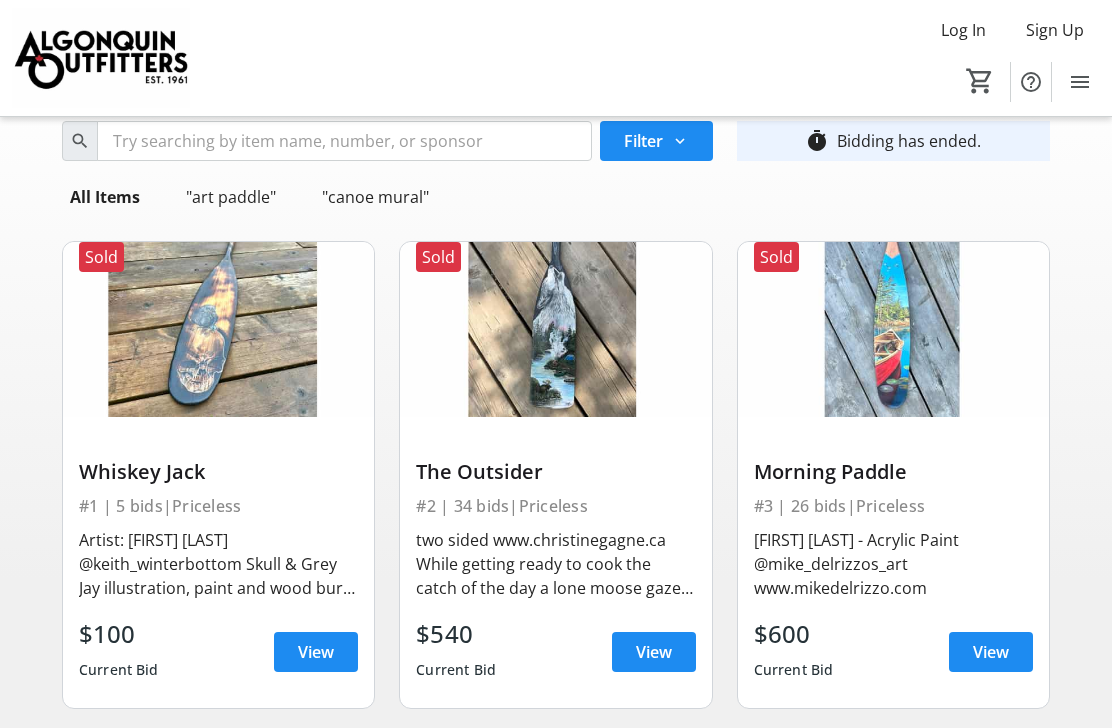 click on "View" at bounding box center (991, 652) 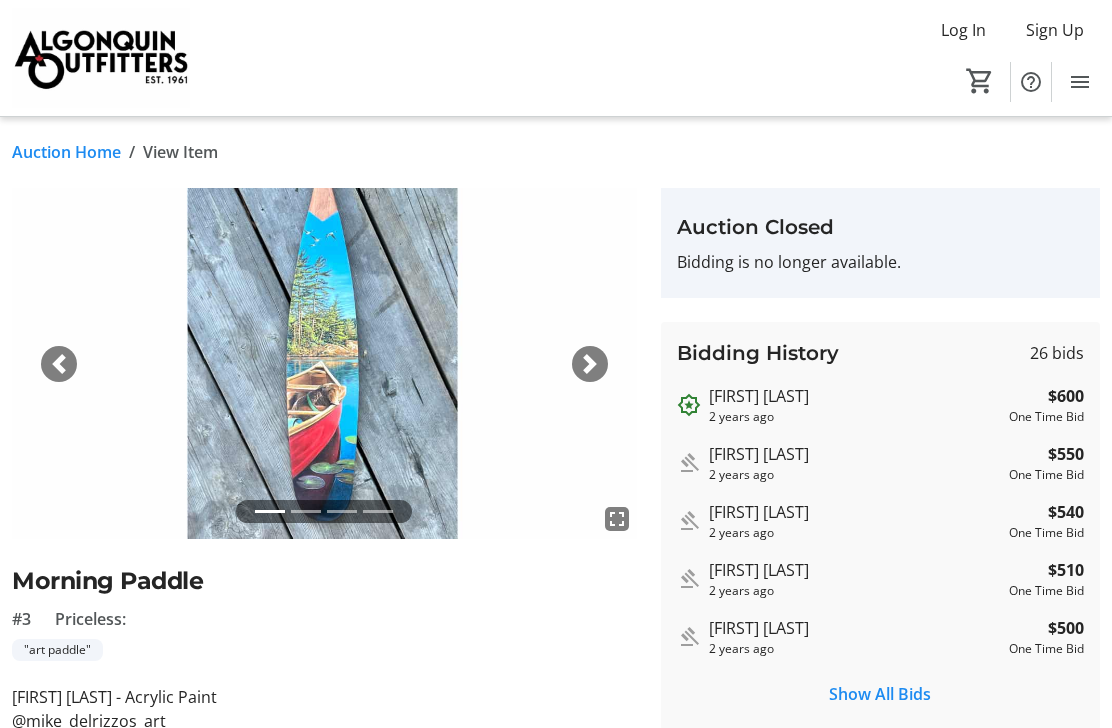 scroll, scrollTop: 29, scrollLeft: 0, axis: vertical 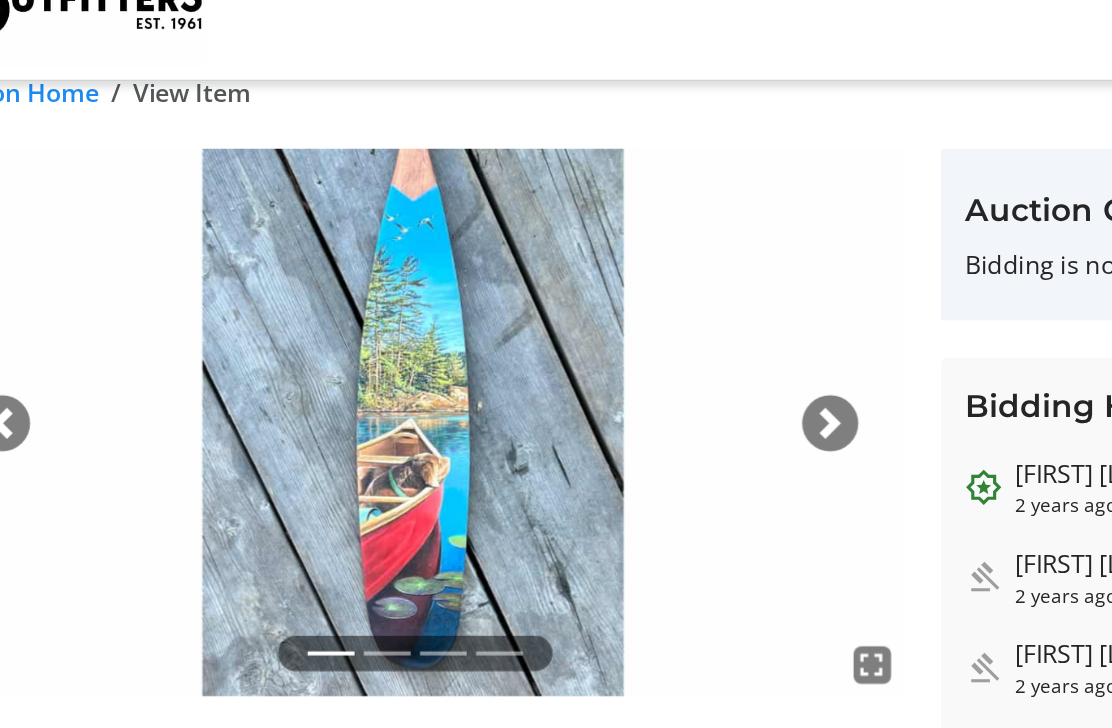 click at bounding box center [590, 336] 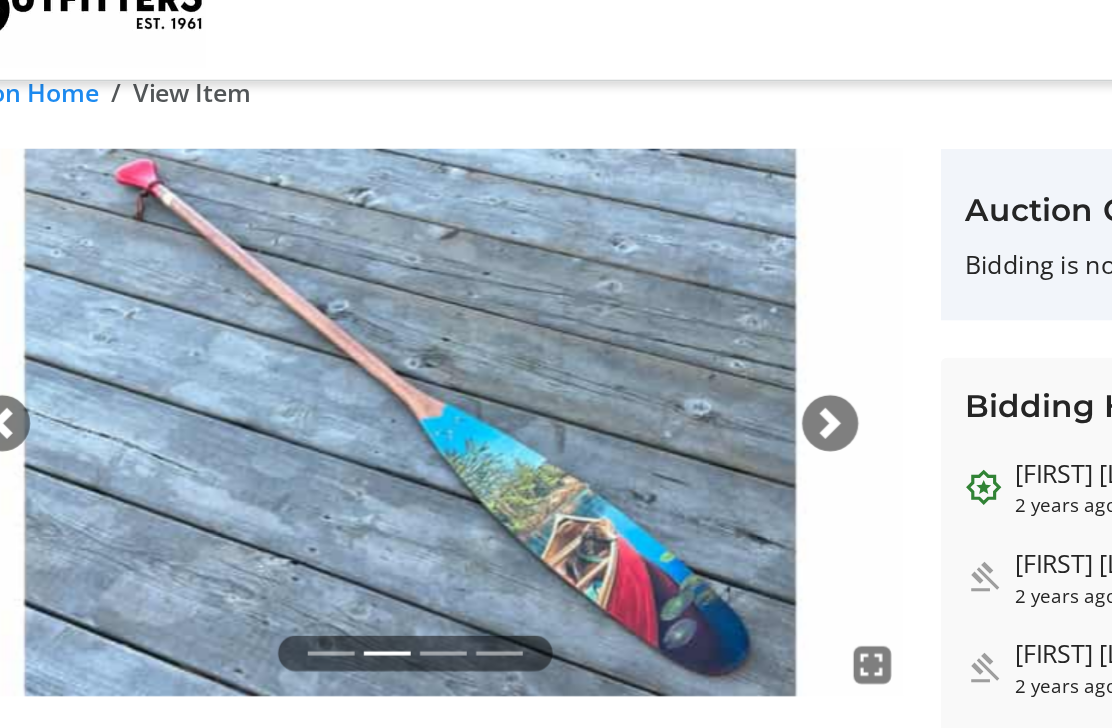 click at bounding box center [590, 336] 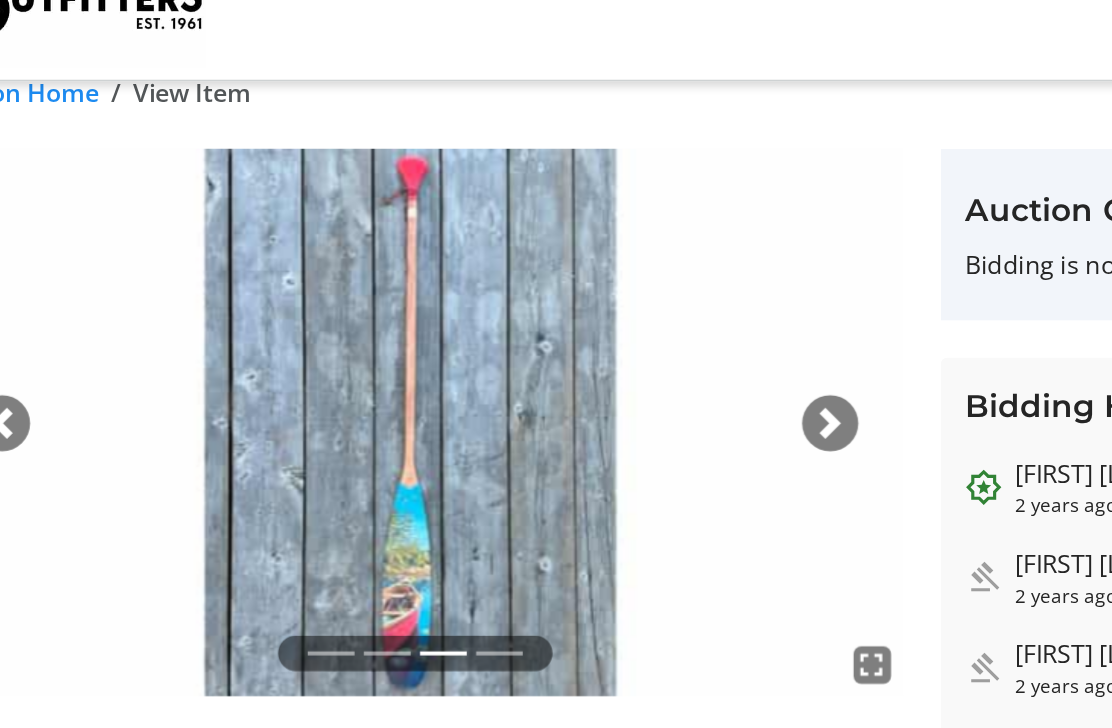 click at bounding box center [590, 336] 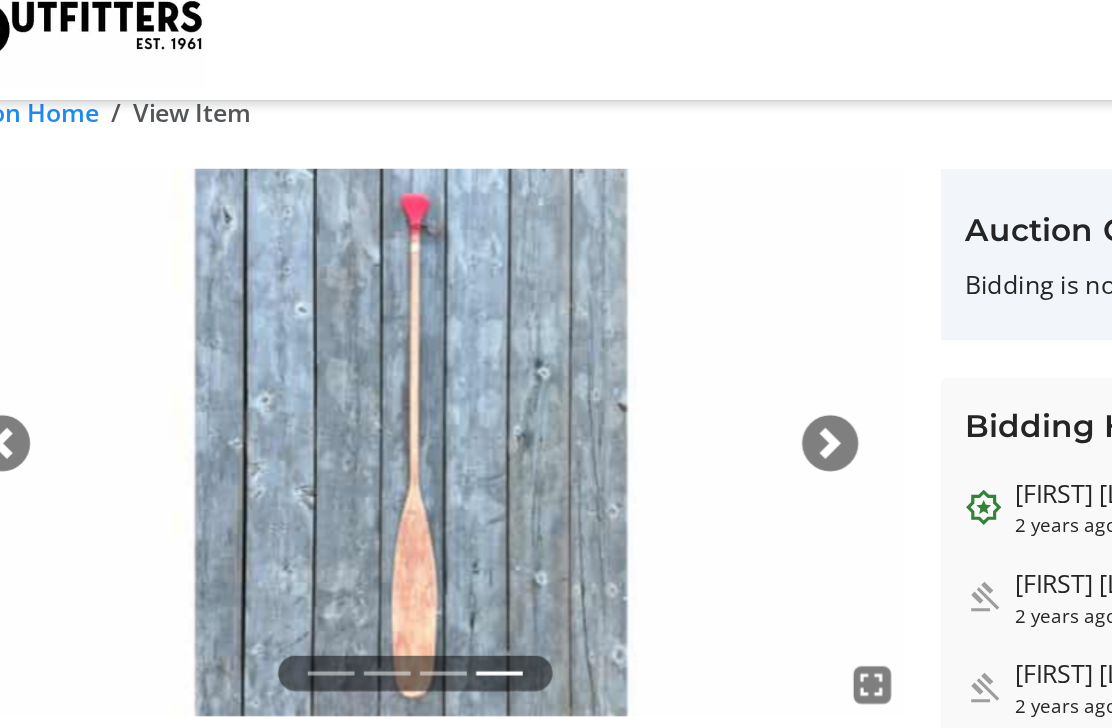 click at bounding box center [590, 336] 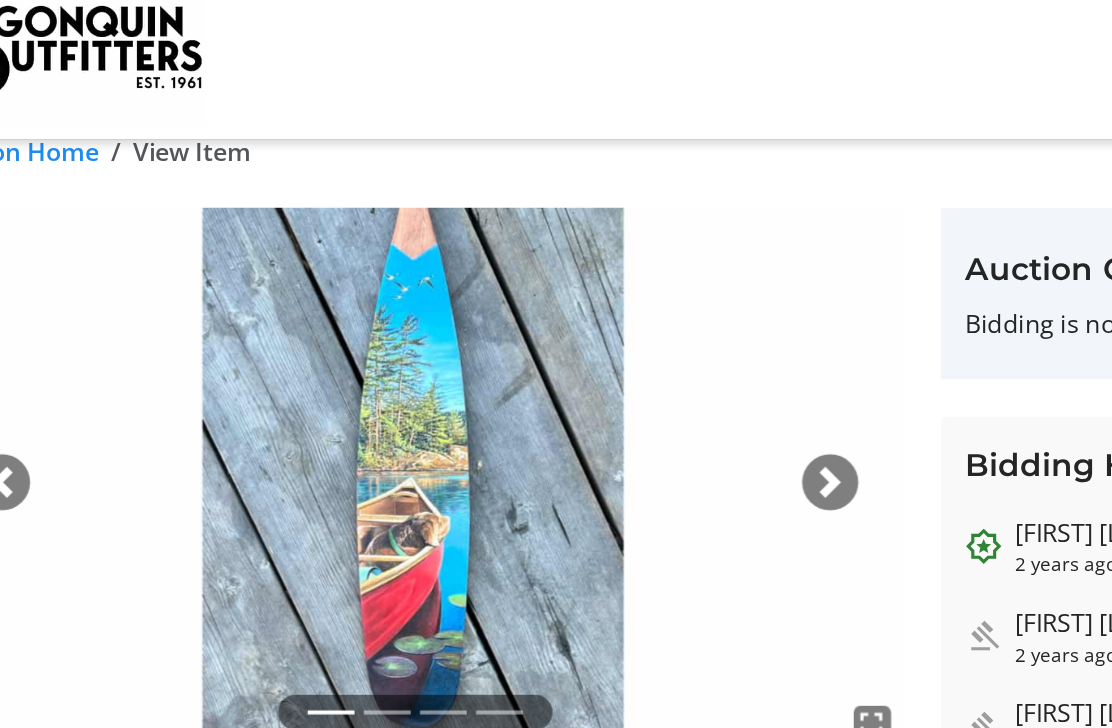 click at bounding box center [324, 335] 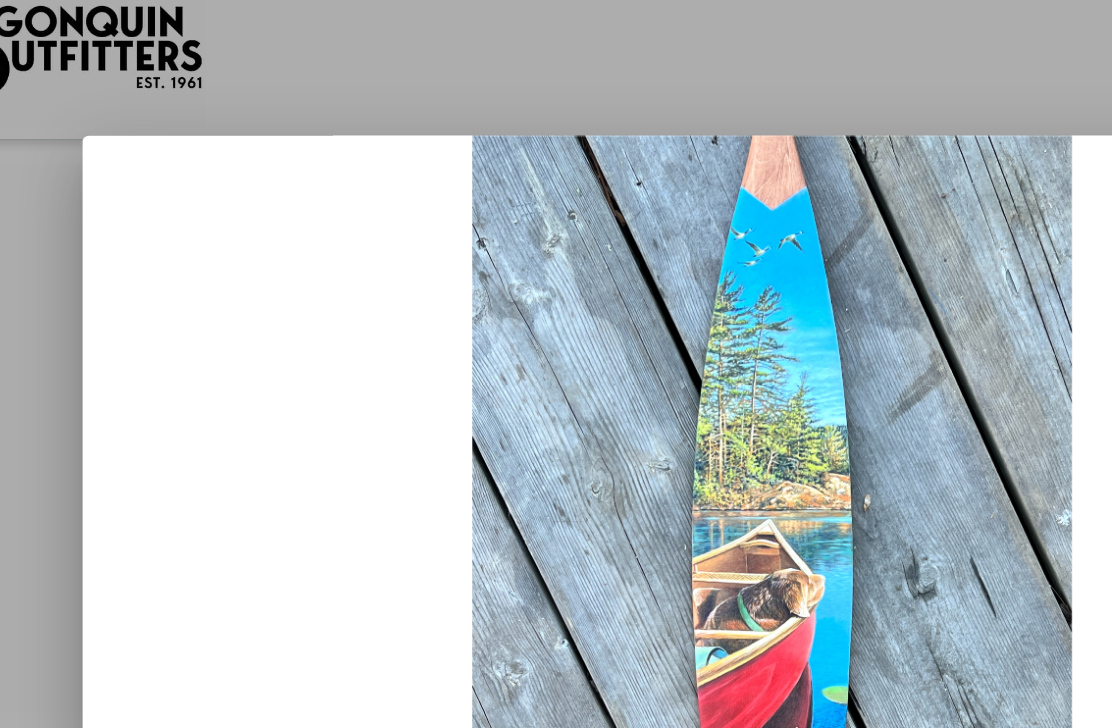 scroll, scrollTop: 0, scrollLeft: 0, axis: both 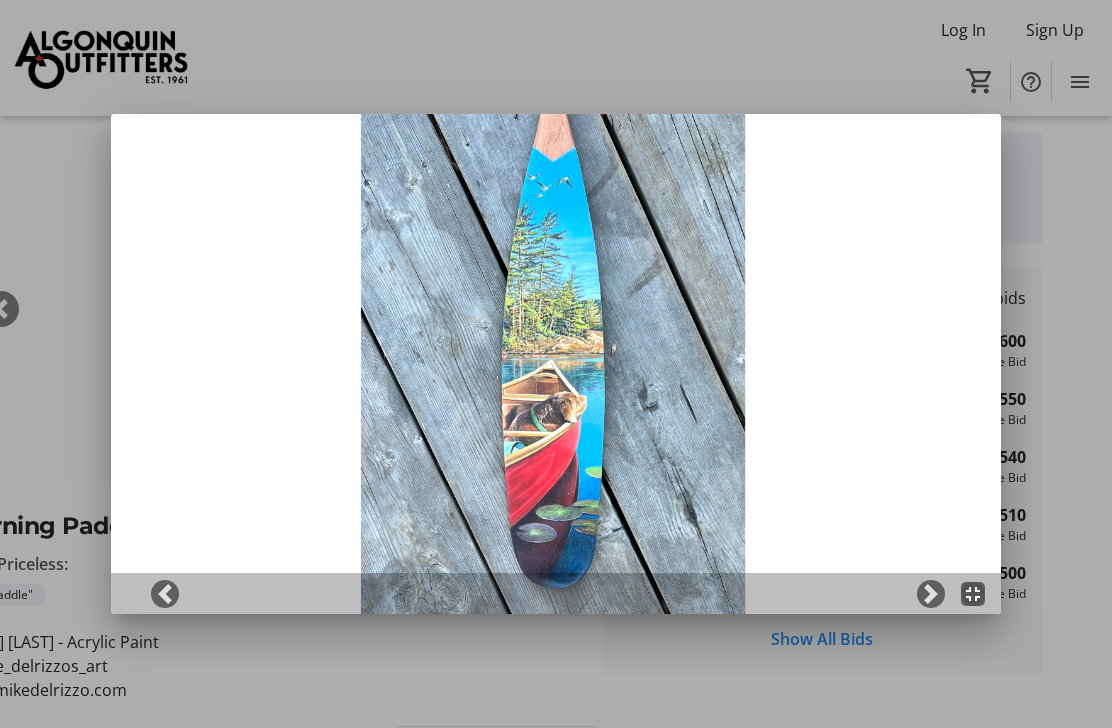 click at bounding box center (556, 594) 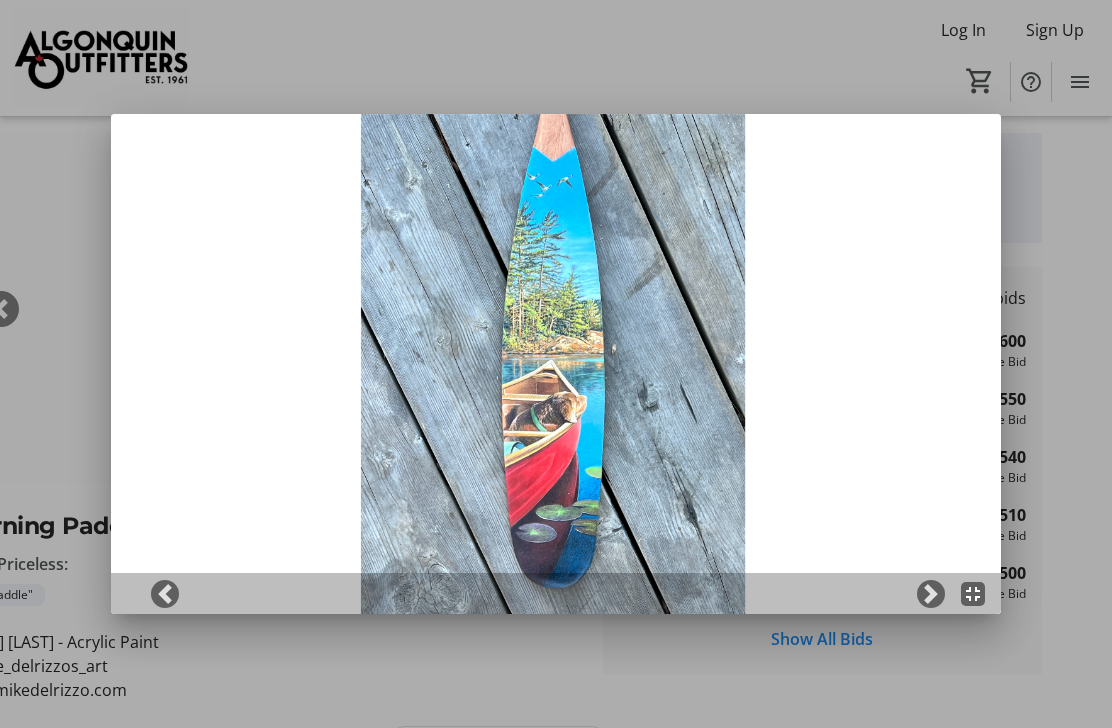 click at bounding box center [556, 364] 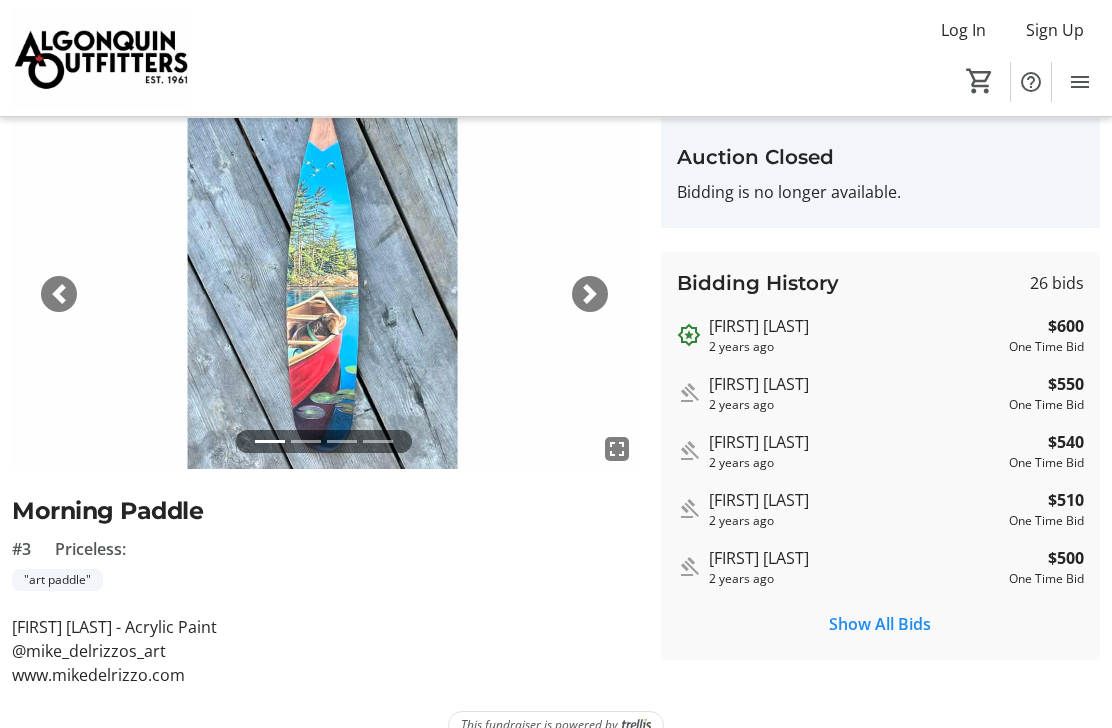 scroll, scrollTop: 0, scrollLeft: 0, axis: both 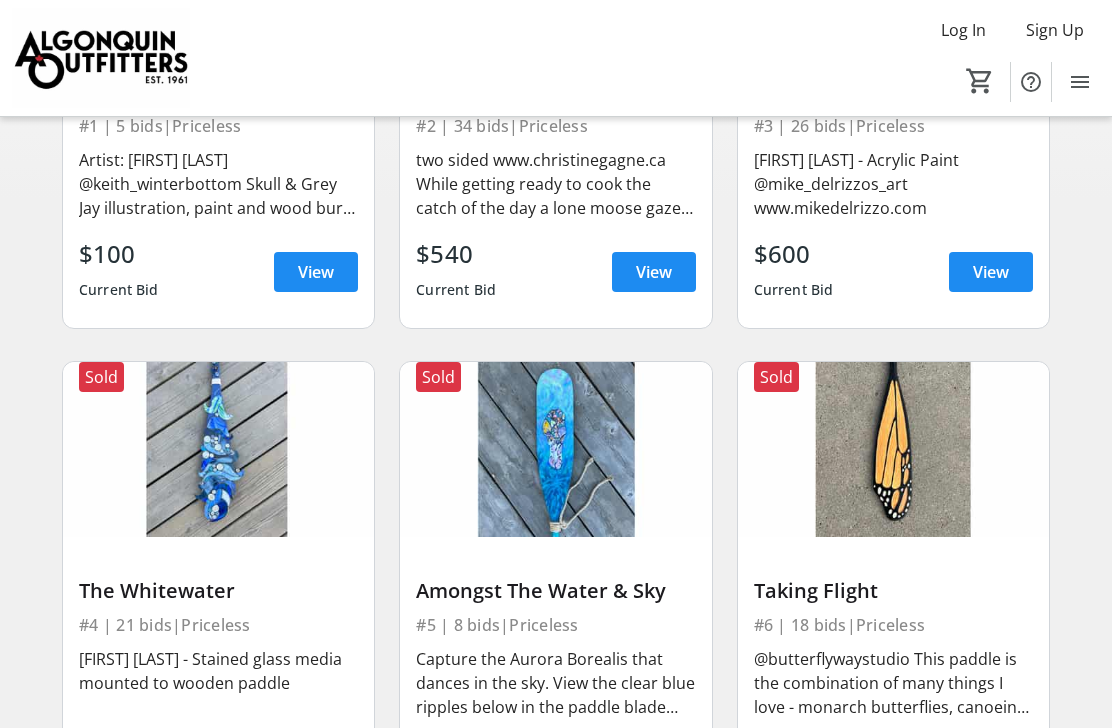 click at bounding box center [555, 449] 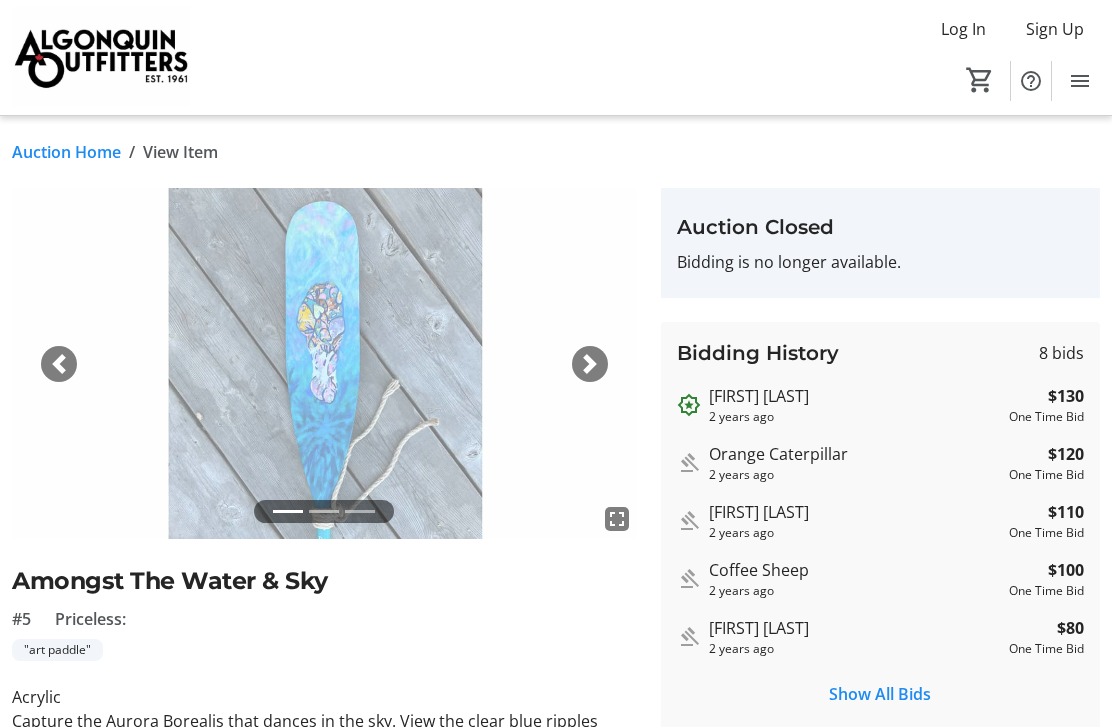 scroll, scrollTop: 1, scrollLeft: 0, axis: vertical 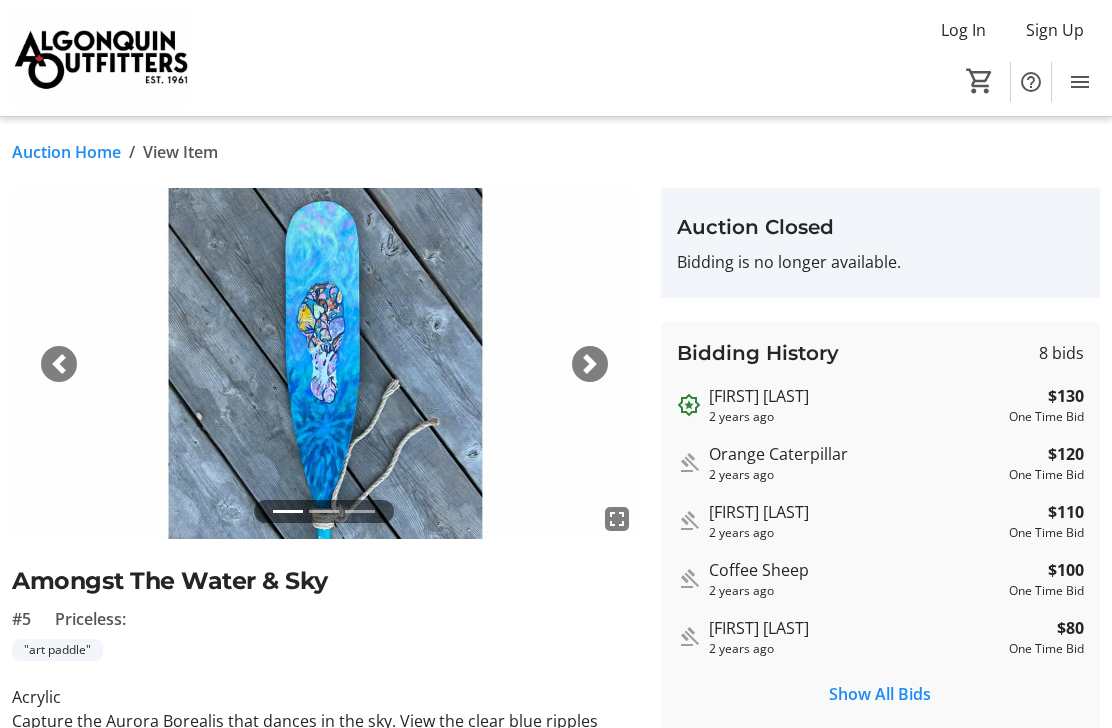 click at bounding box center (59, 364) 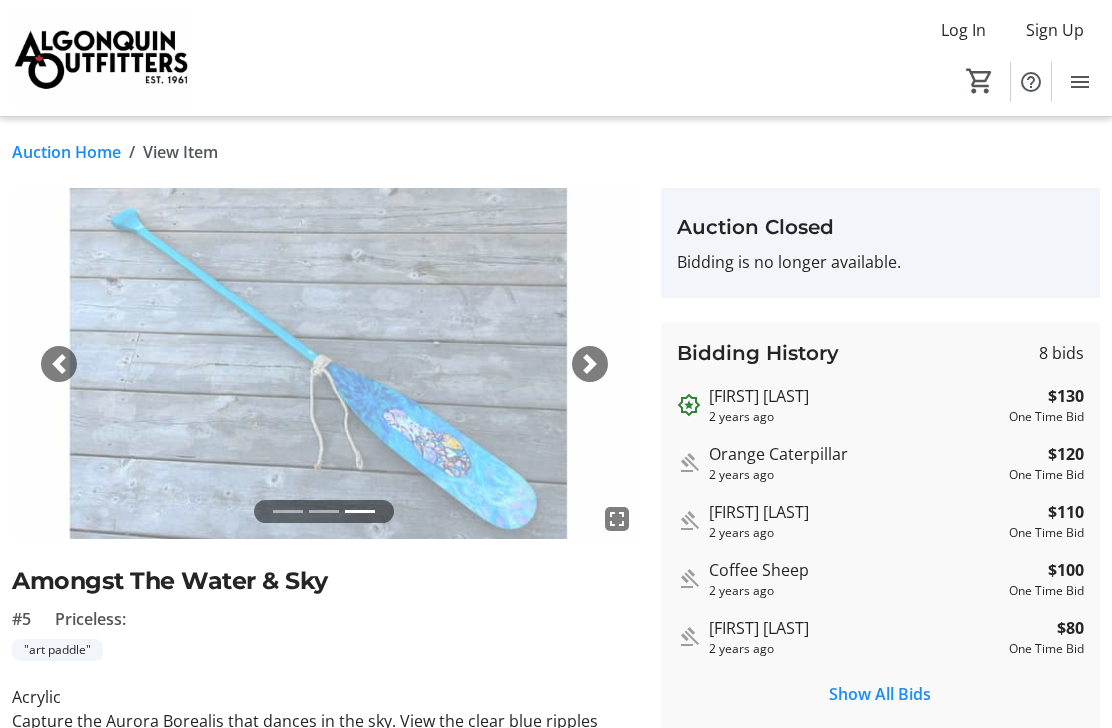 click on "Next" at bounding box center [590, 364] 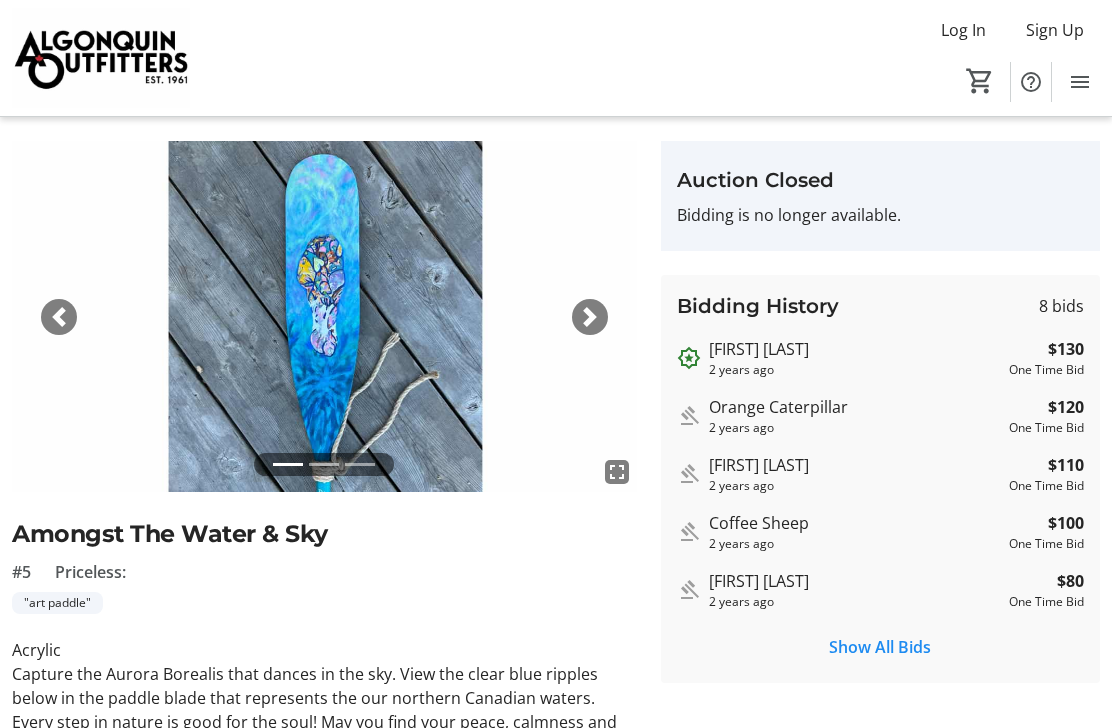 scroll, scrollTop: 0, scrollLeft: 0, axis: both 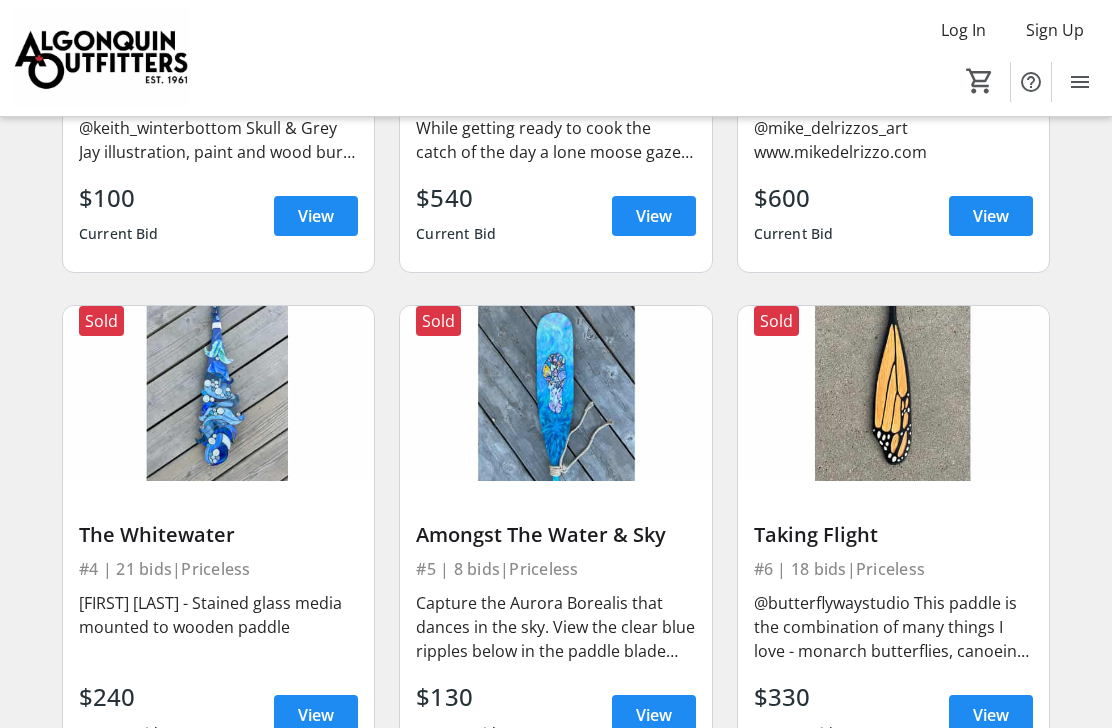 click at bounding box center [991, 715] 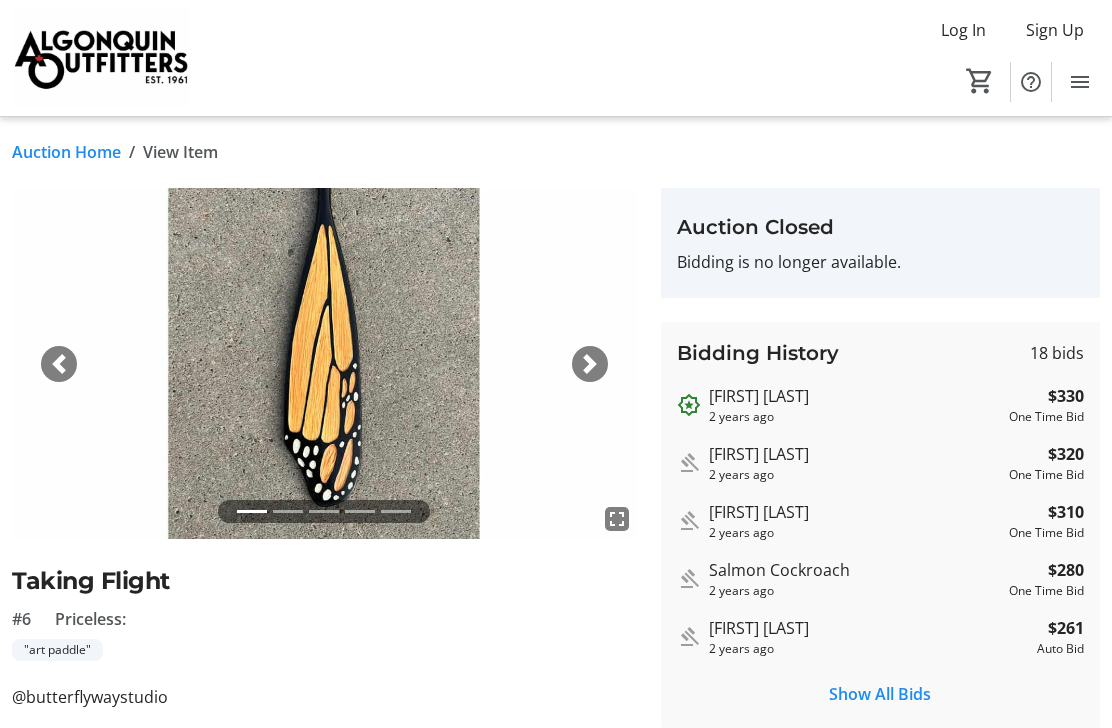 scroll, scrollTop: 0, scrollLeft: 0, axis: both 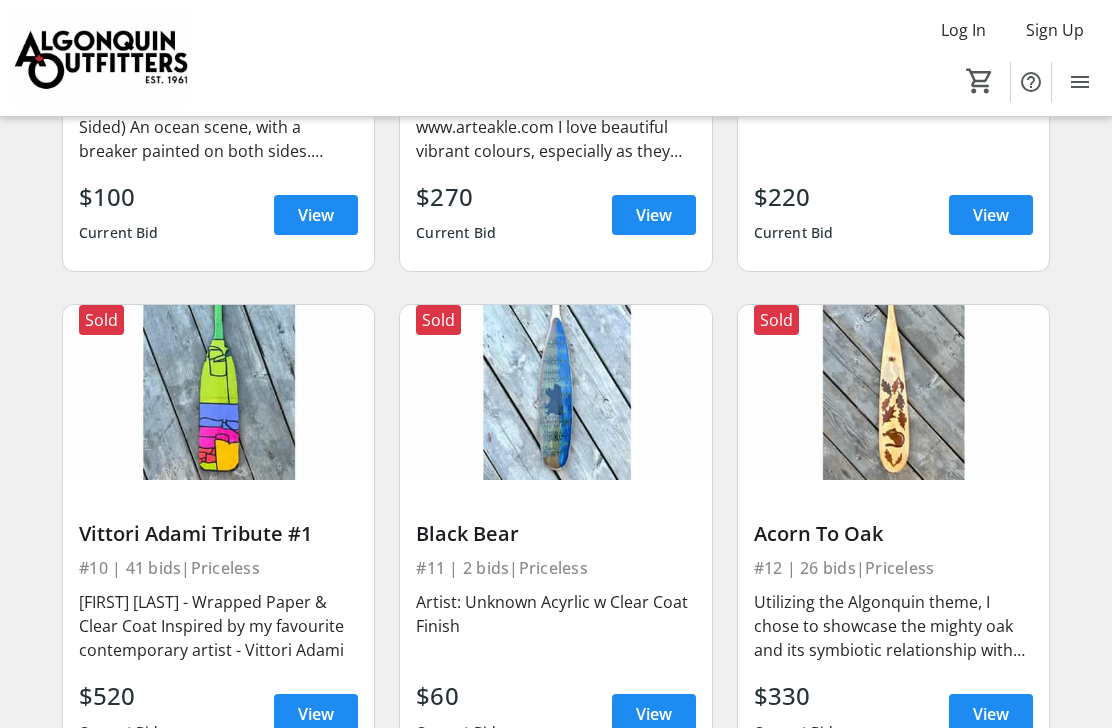 click on "View" at bounding box center (316, 714) 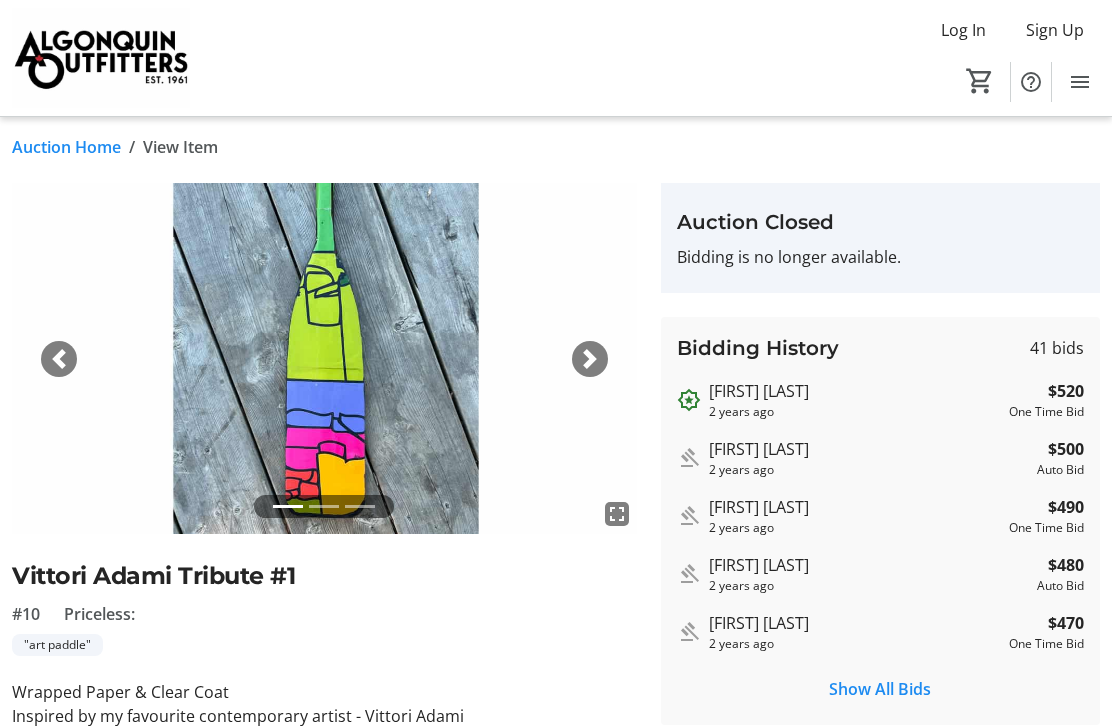 scroll, scrollTop: 0, scrollLeft: 0, axis: both 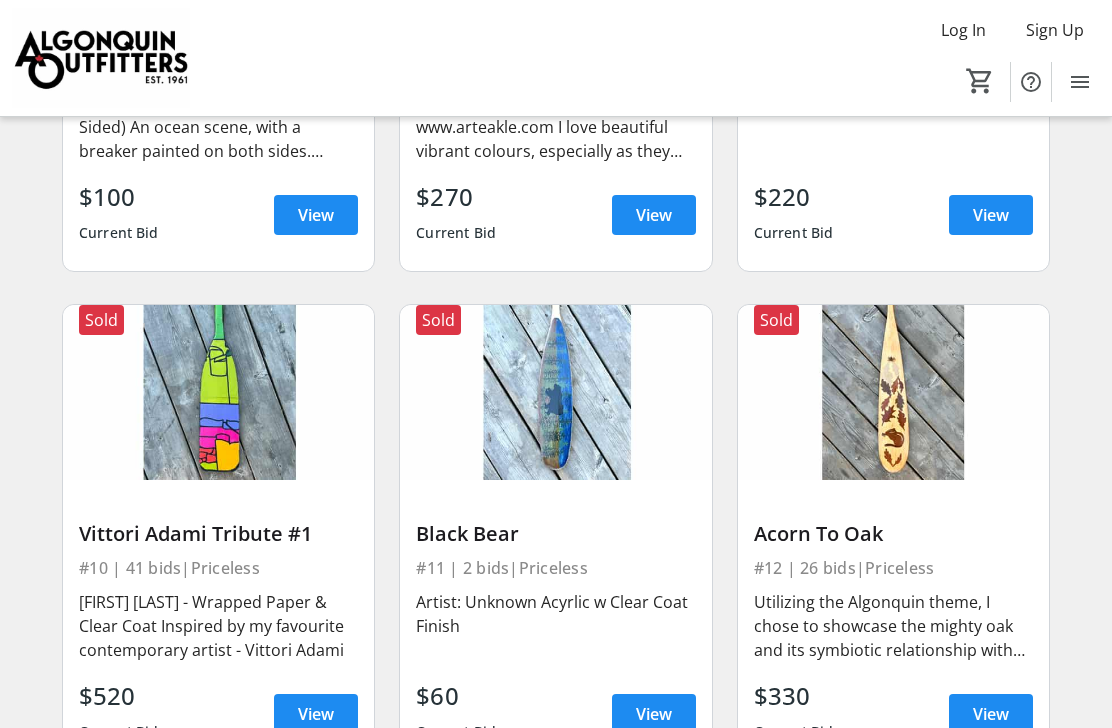 click at bounding box center (218, 392) 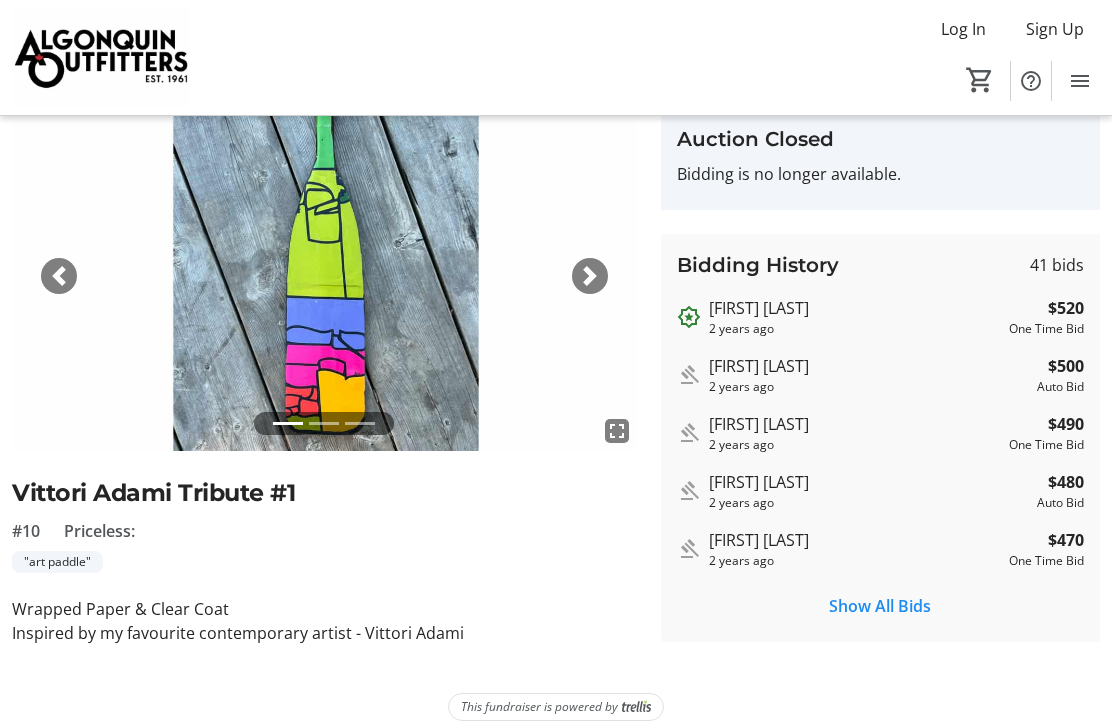scroll, scrollTop: 105, scrollLeft: 0, axis: vertical 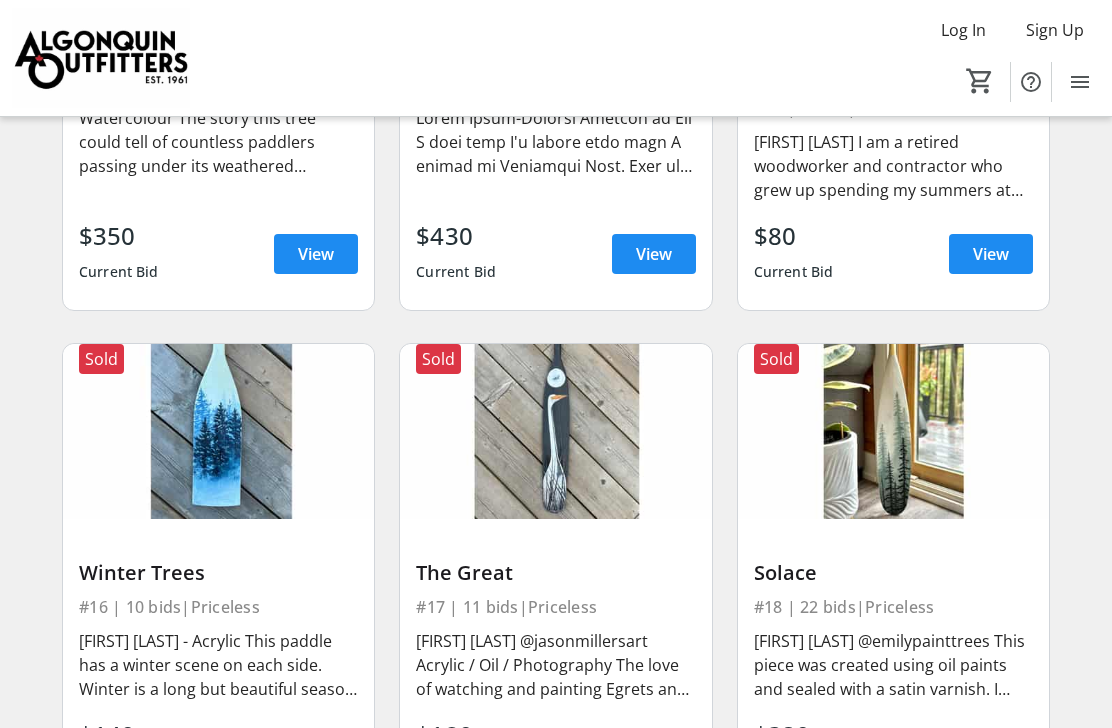 click at bounding box center [991, 753] 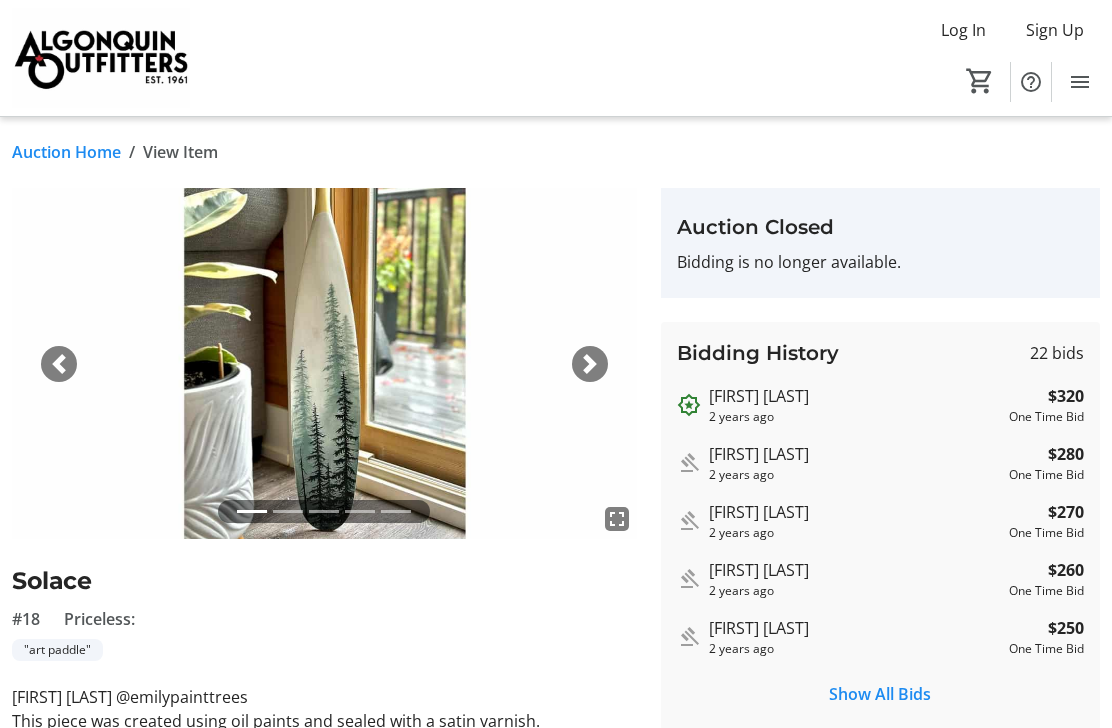 scroll, scrollTop: 0, scrollLeft: 0, axis: both 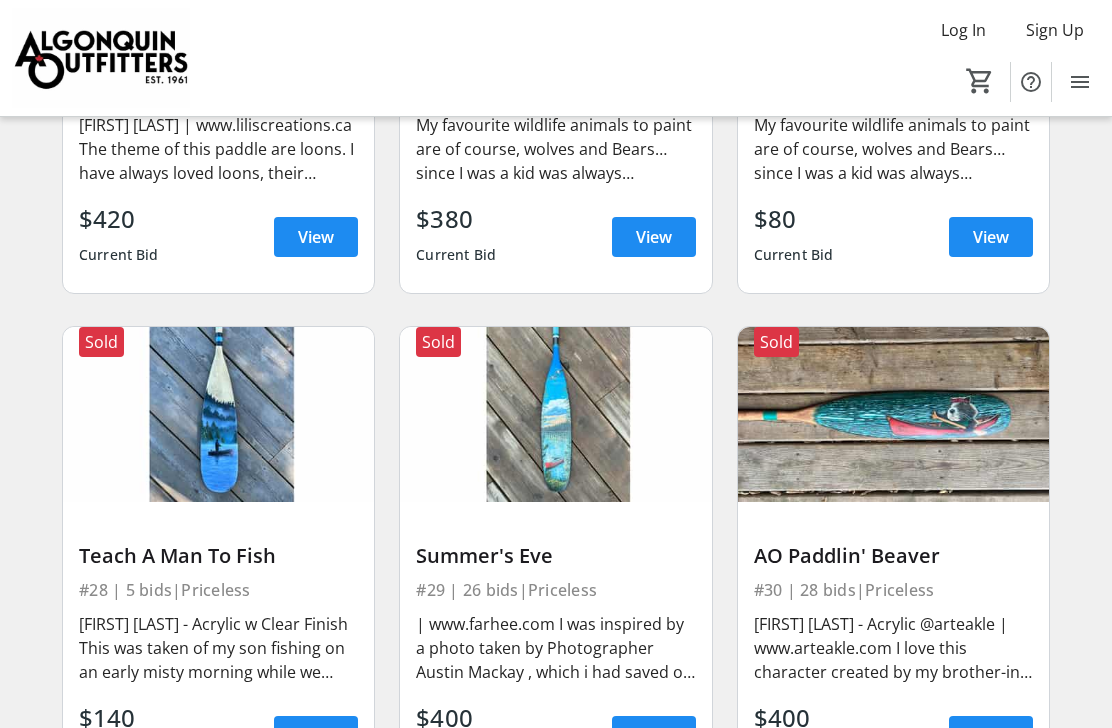 click at bounding box center [316, 736] 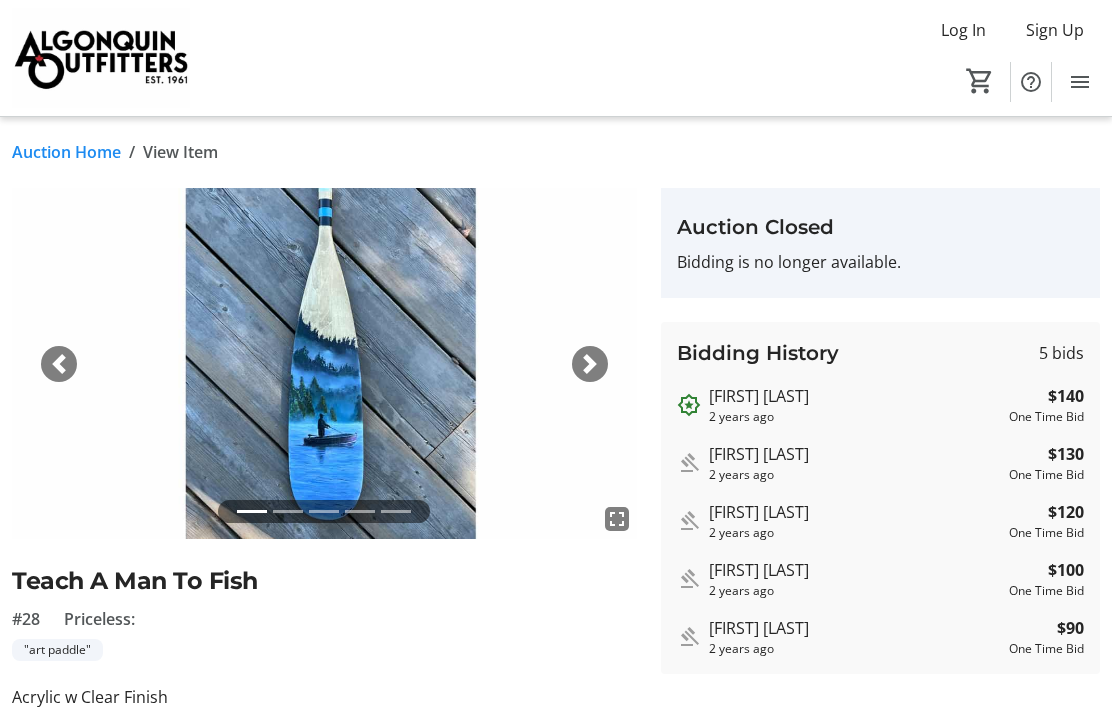 scroll, scrollTop: 0, scrollLeft: 0, axis: both 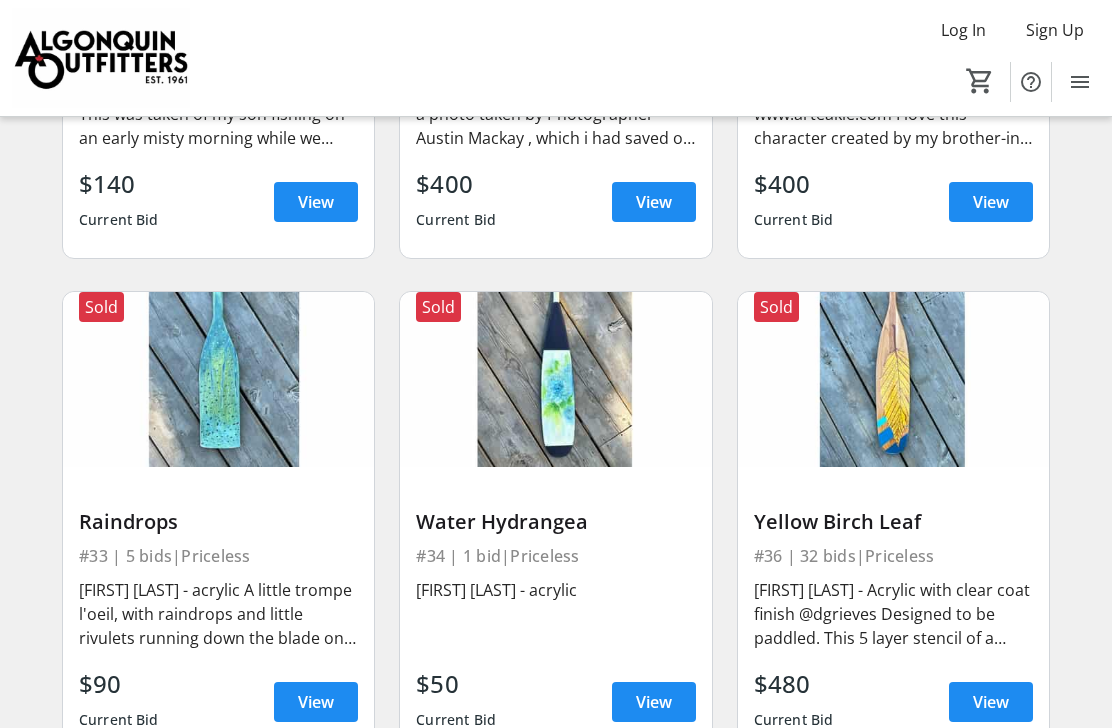 click on "View" at bounding box center (991, 702) 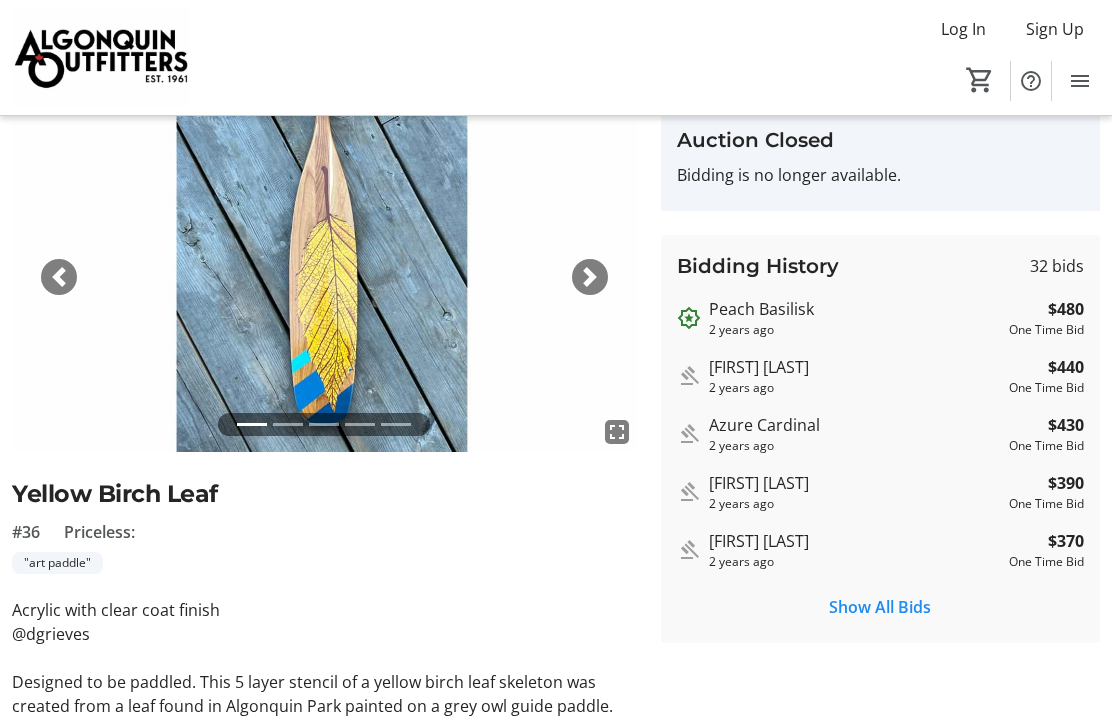 scroll, scrollTop: 0, scrollLeft: 0, axis: both 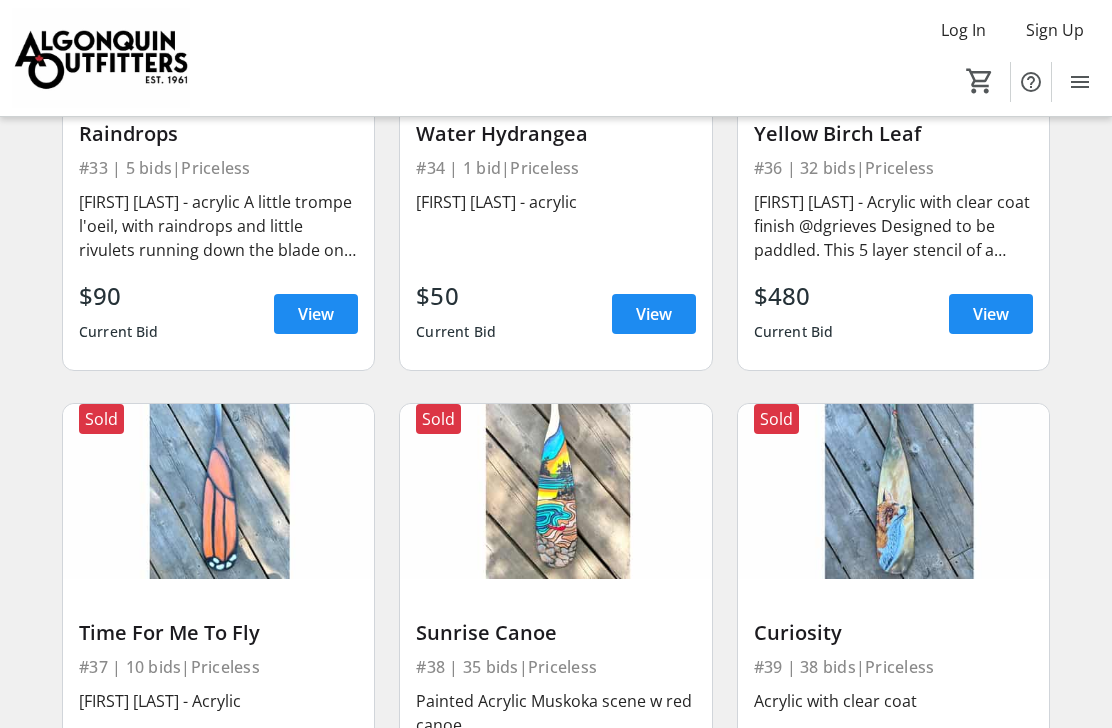 click at bounding box center (218, 491) 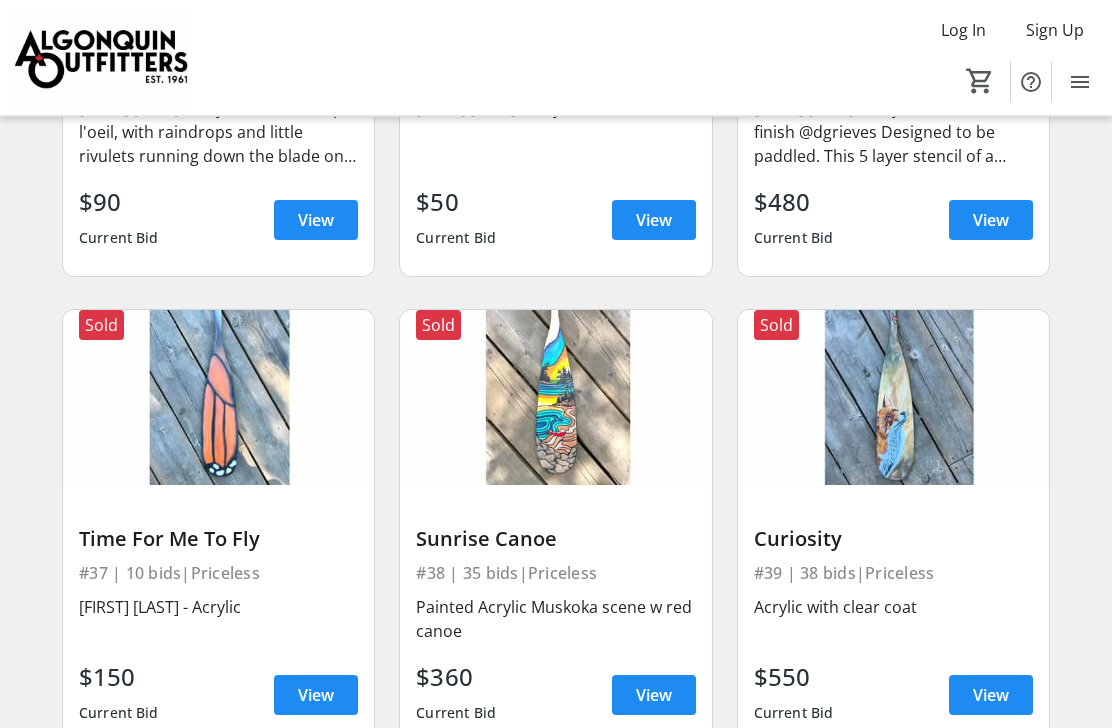 scroll, scrollTop: 5514, scrollLeft: 0, axis: vertical 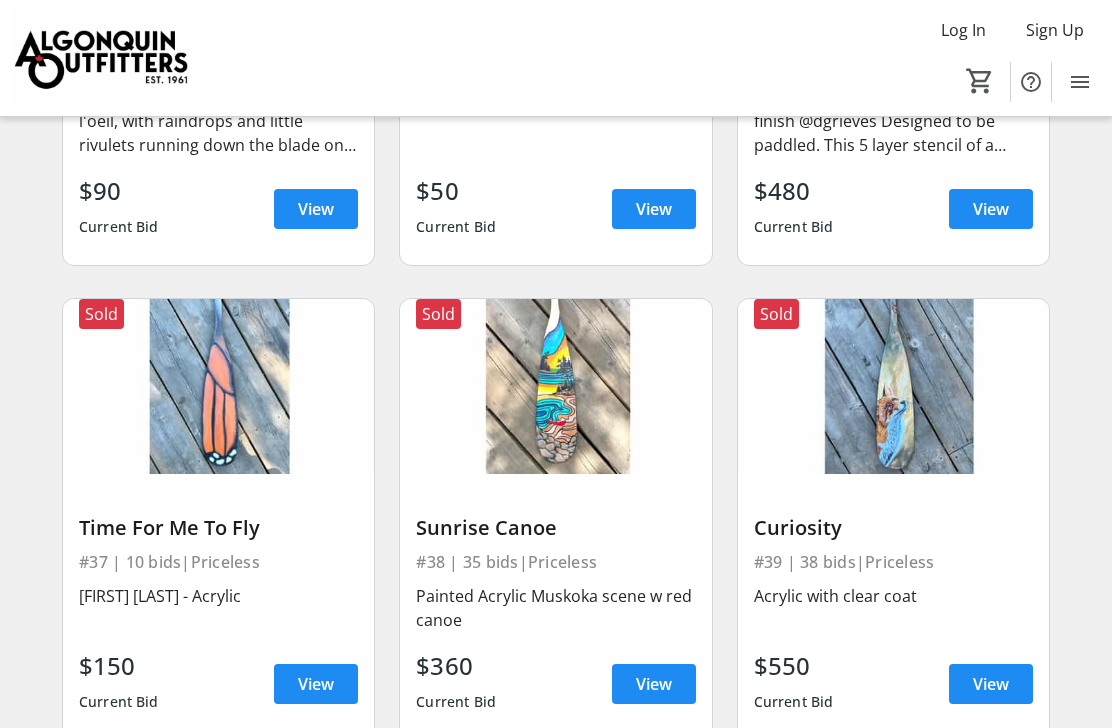 click on "View" at bounding box center [316, 684] 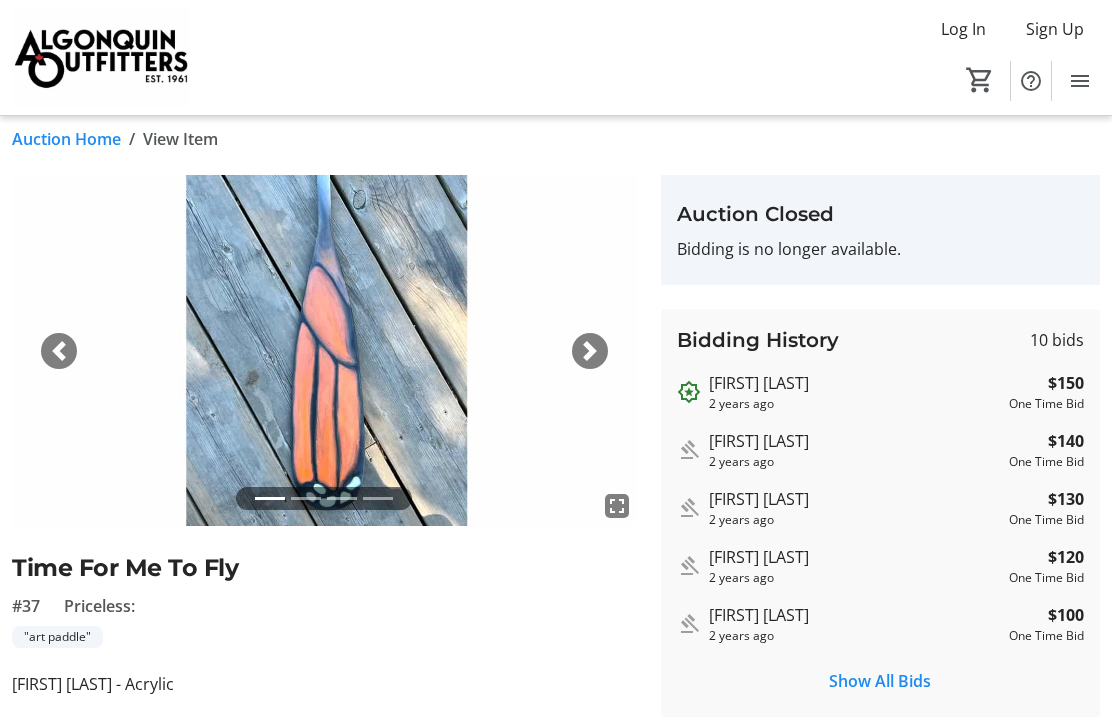 scroll, scrollTop: 0, scrollLeft: 0, axis: both 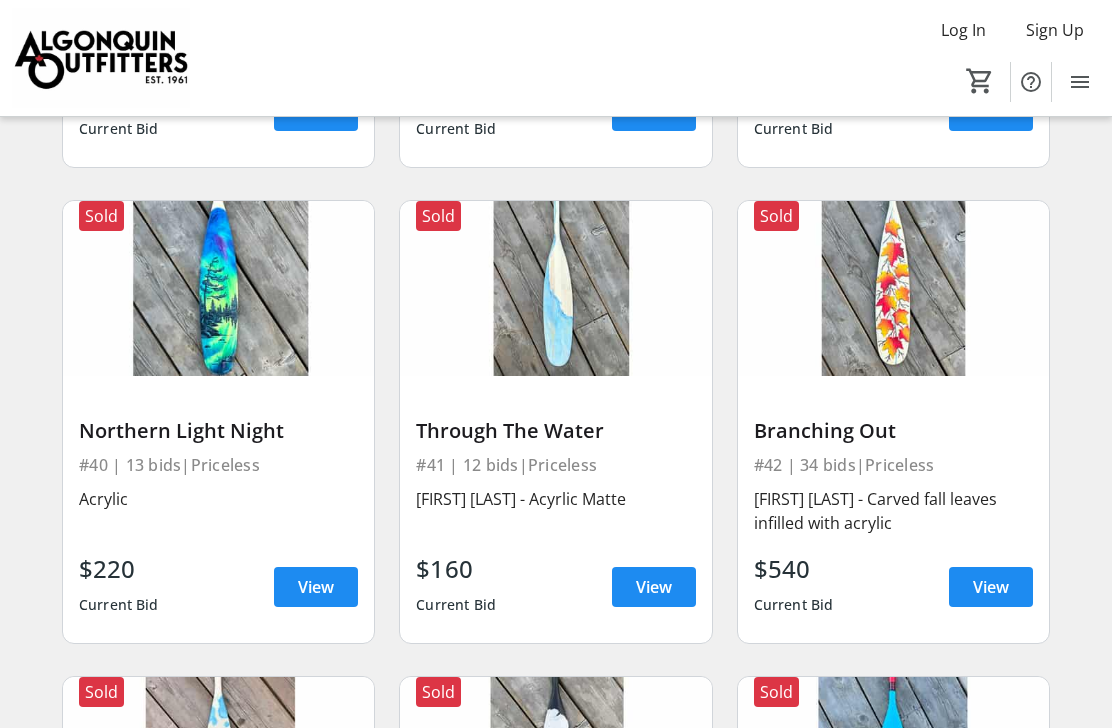 click at bounding box center (991, 587) 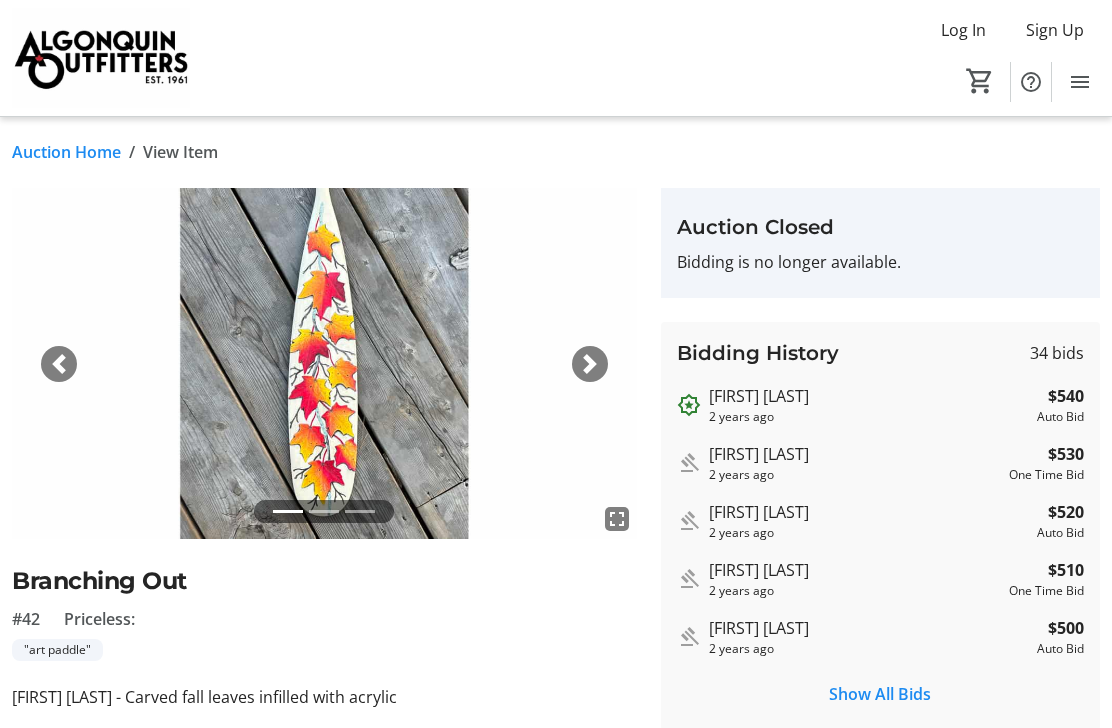scroll, scrollTop: 0, scrollLeft: 0, axis: both 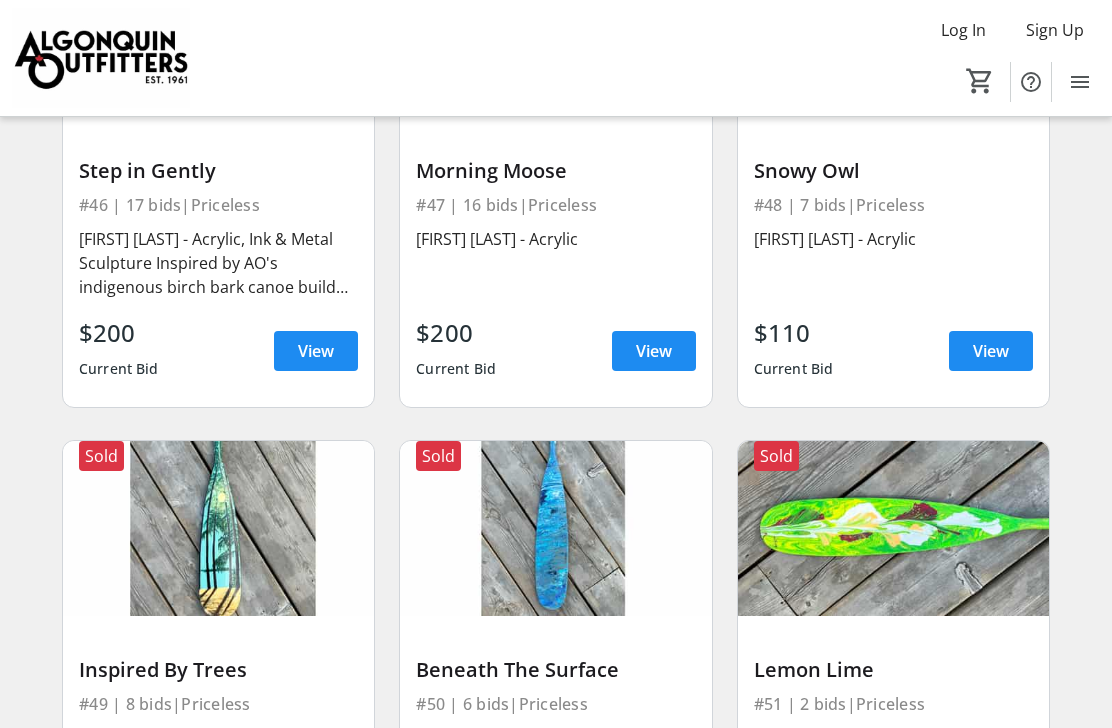 click at bounding box center [218, 528] 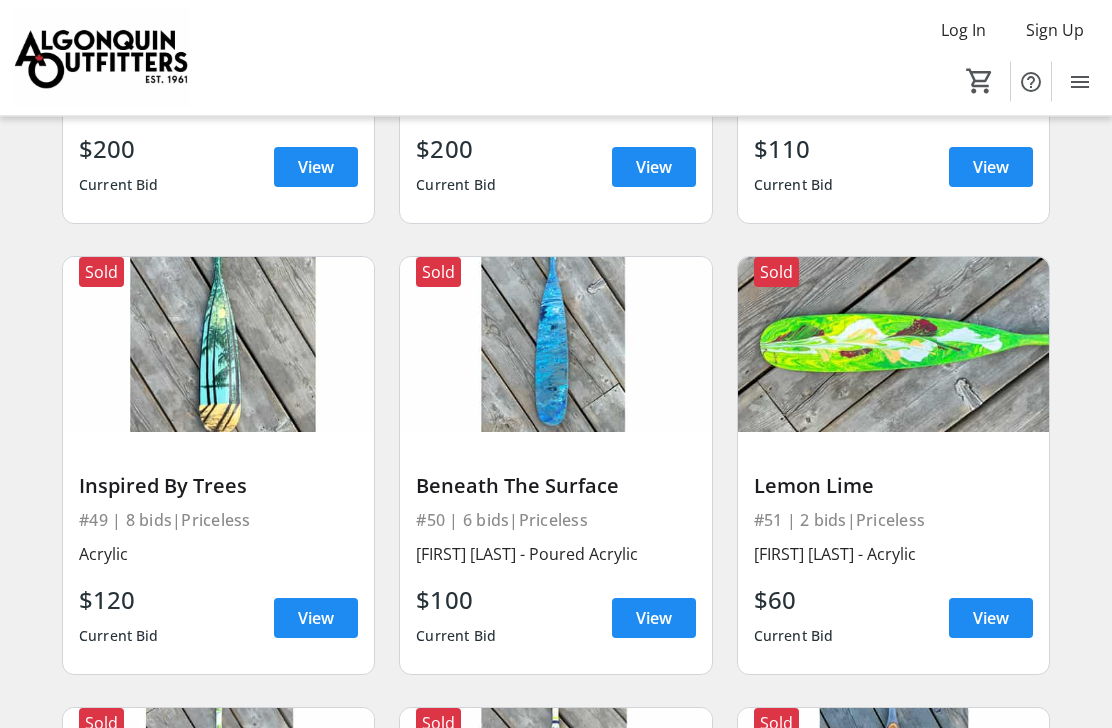 scroll, scrollTop: 7482, scrollLeft: 0, axis: vertical 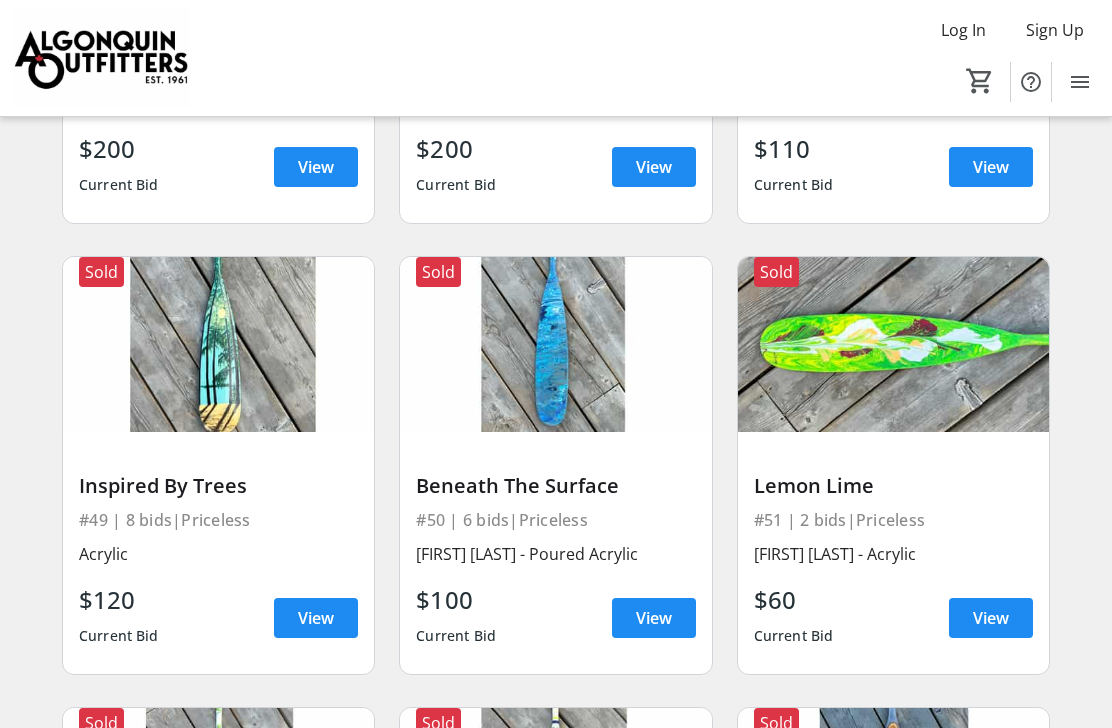 click on "View" at bounding box center (316, 618) 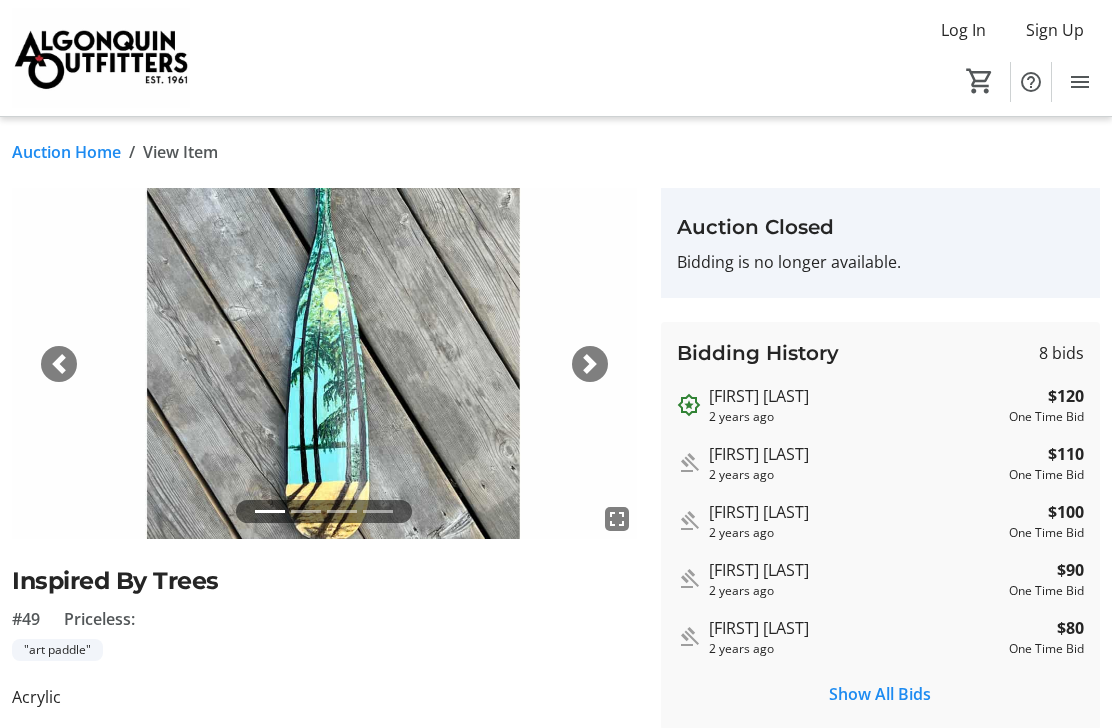 scroll, scrollTop: 0, scrollLeft: 0, axis: both 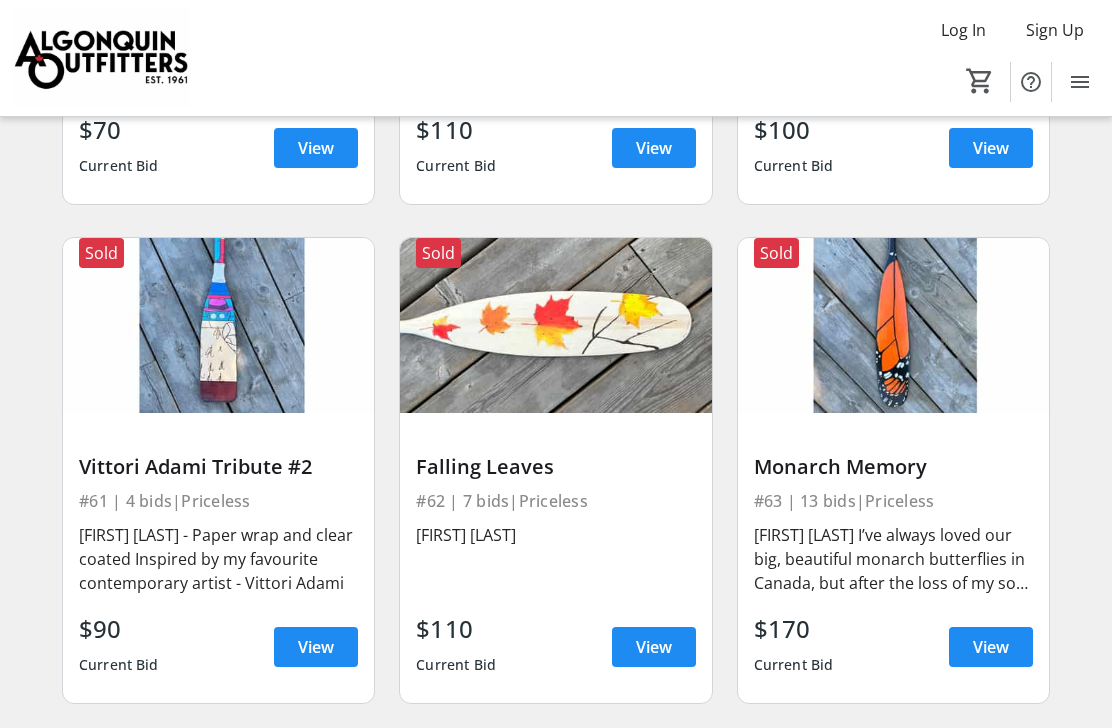 click at bounding box center (316, 647) 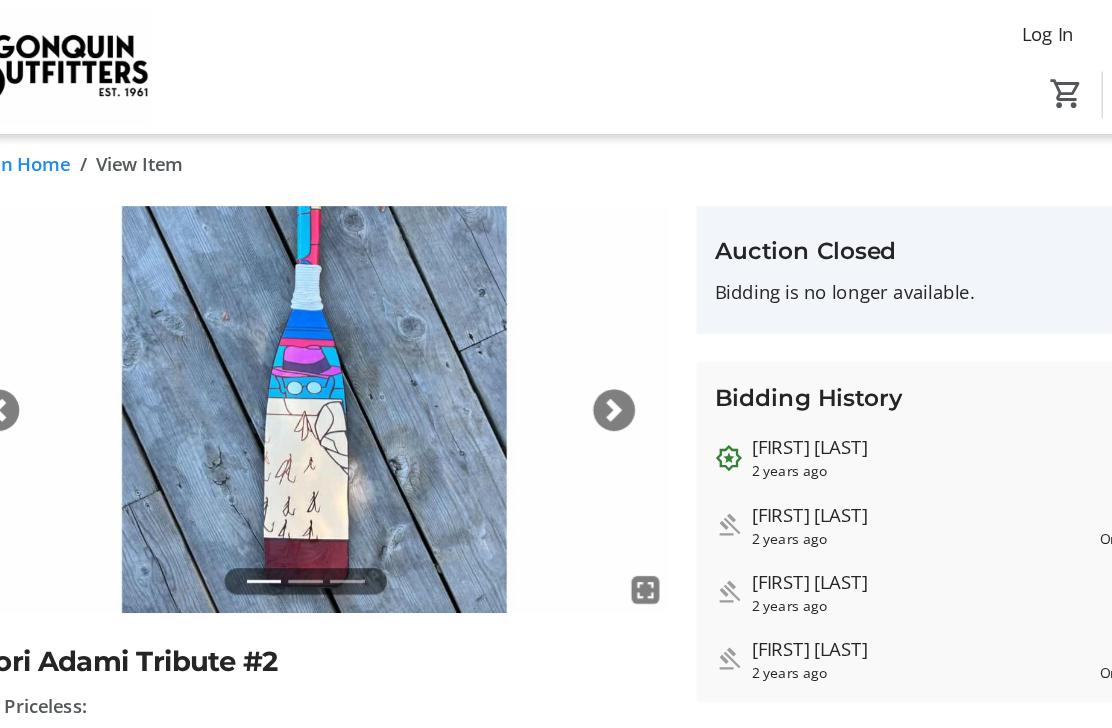 scroll, scrollTop: 24, scrollLeft: 0, axis: vertical 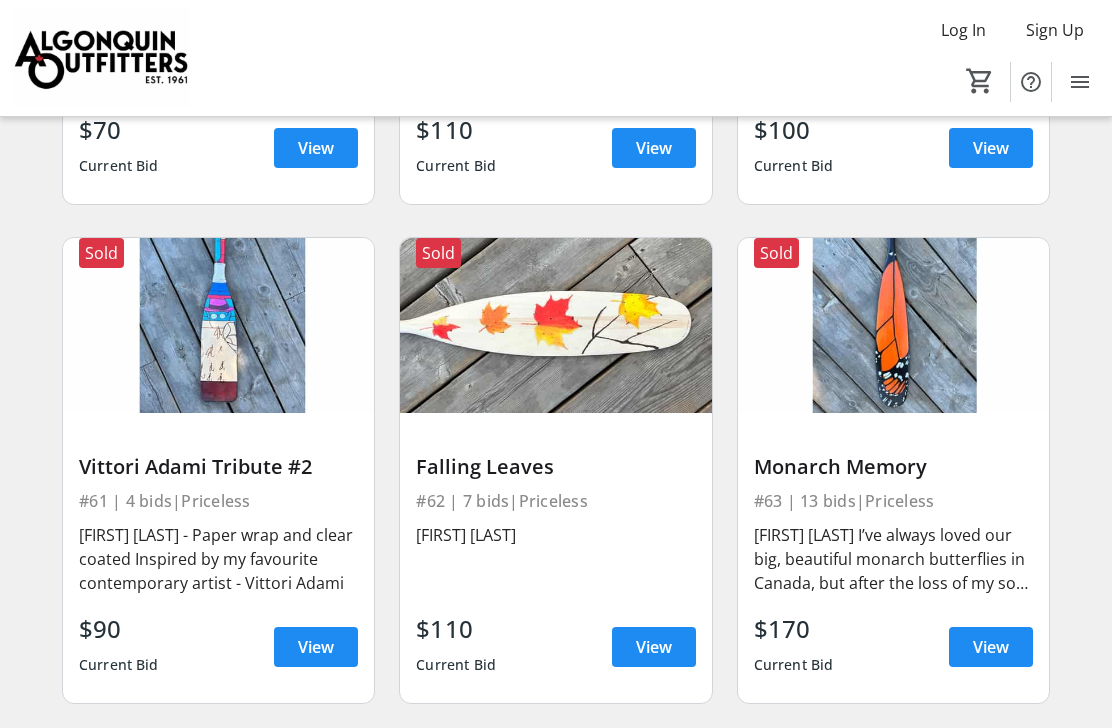 click at bounding box center [654, 647] 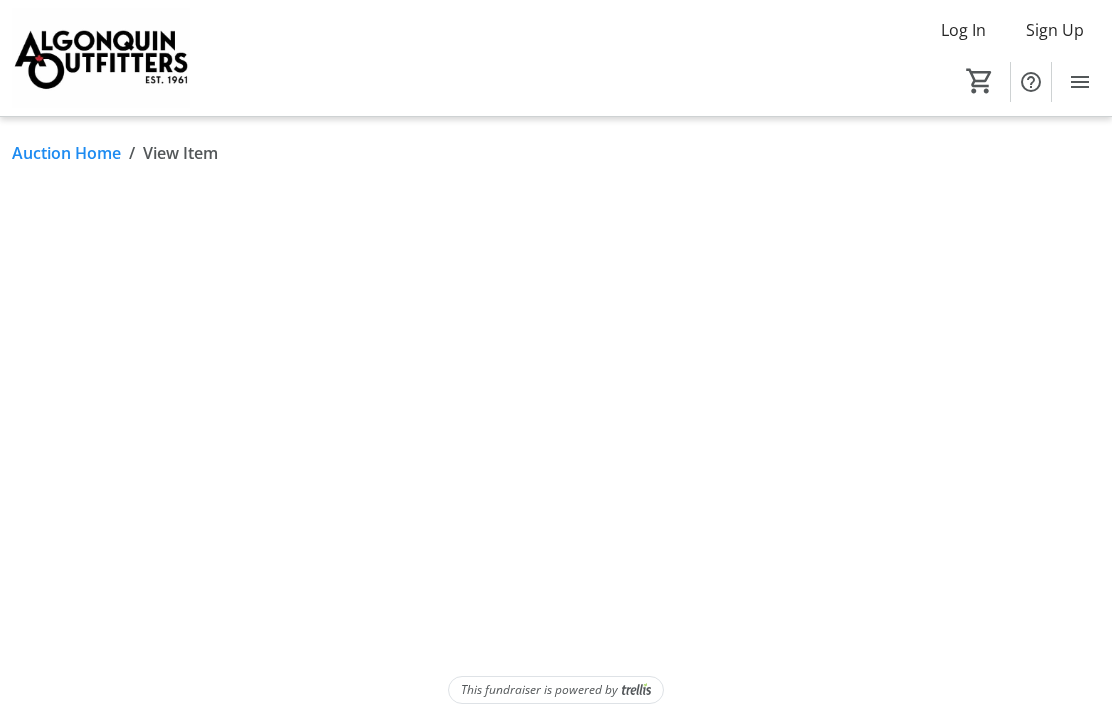 scroll, scrollTop: 66, scrollLeft: 0, axis: vertical 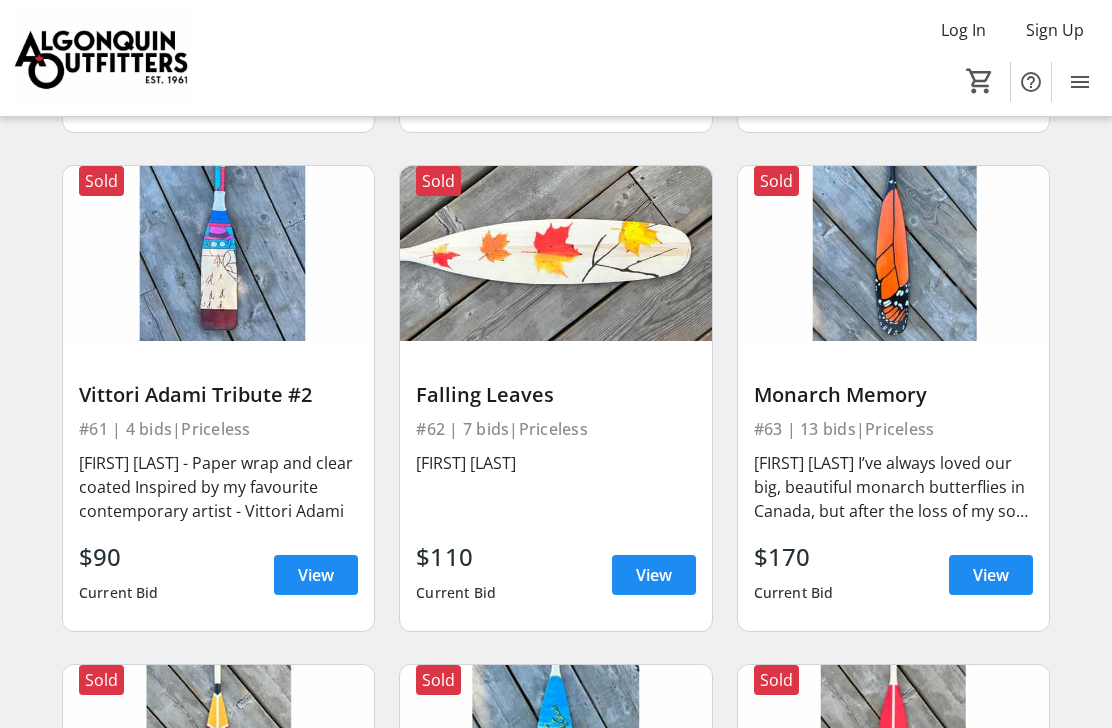 click on "View" at bounding box center [991, 575] 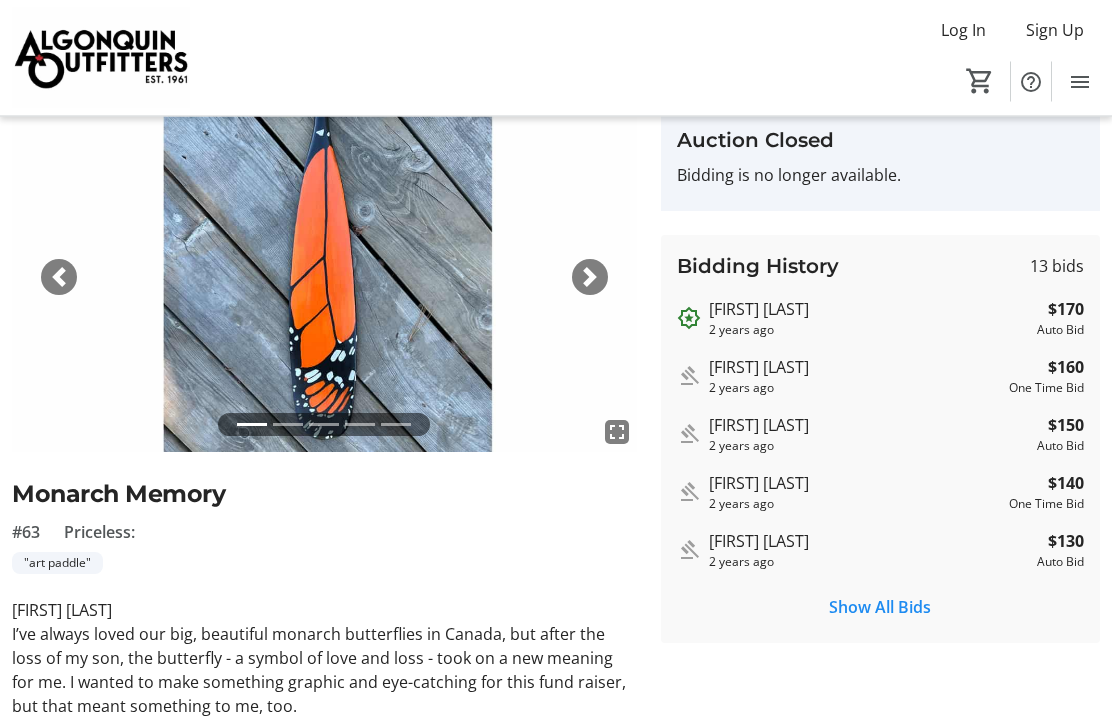 scroll, scrollTop: 87, scrollLeft: 0, axis: vertical 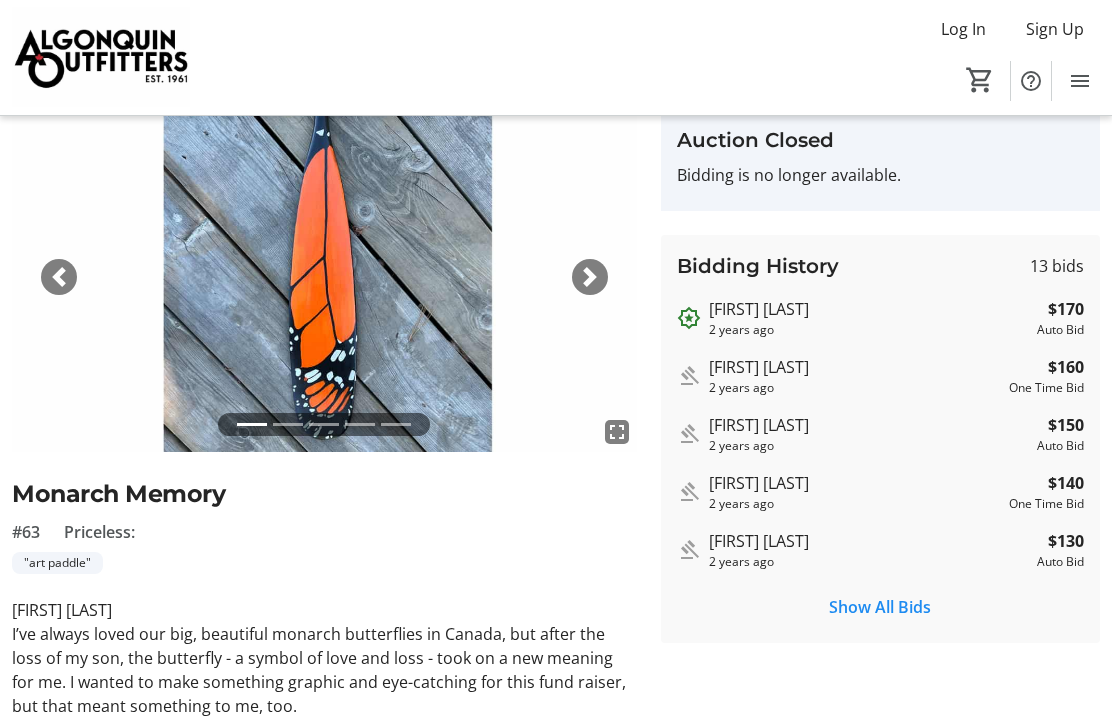 click on "Next" at bounding box center (590, 278) 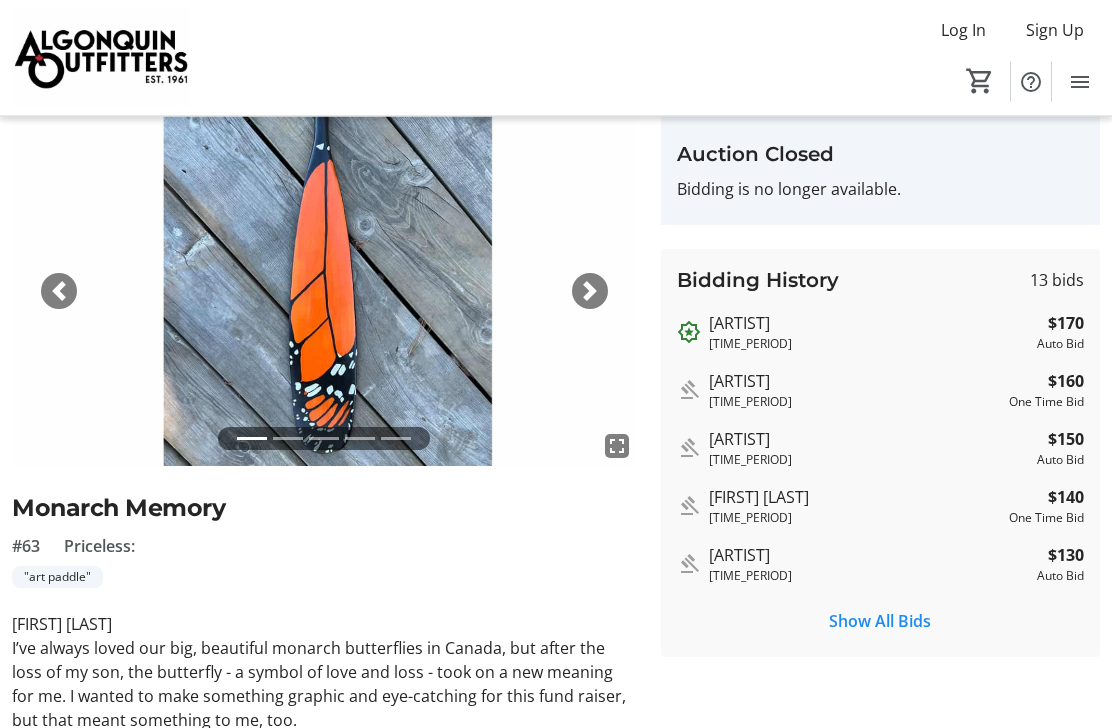 scroll, scrollTop: 87, scrollLeft: 0, axis: vertical 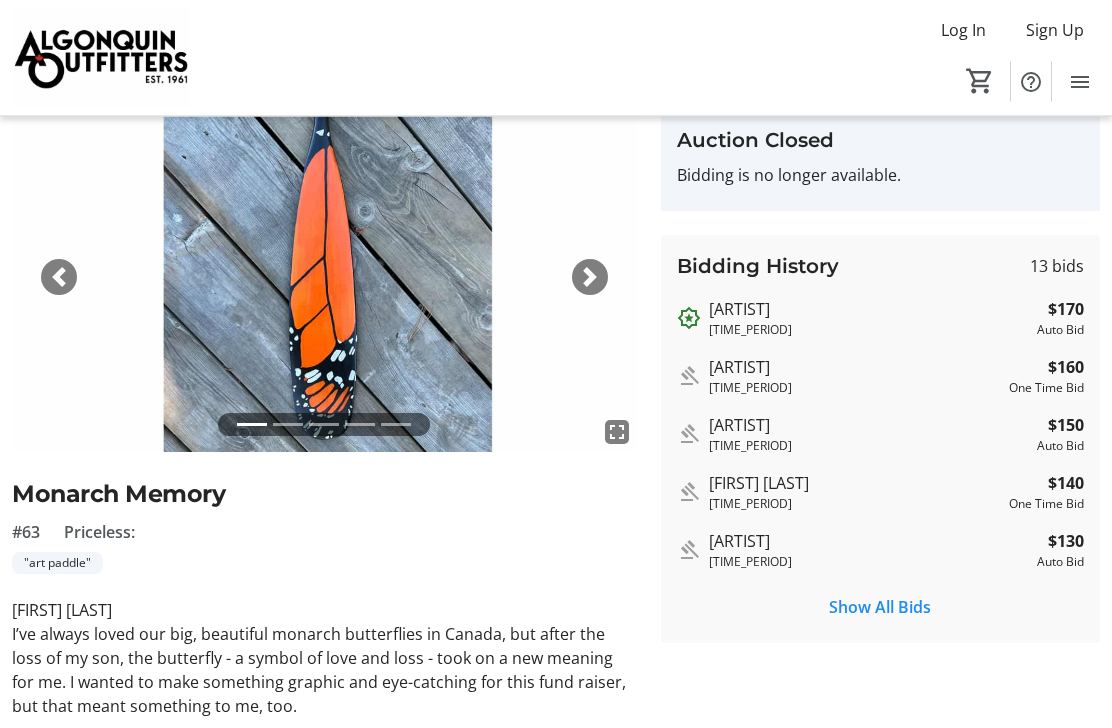 click on "Next" at bounding box center (590, 278) 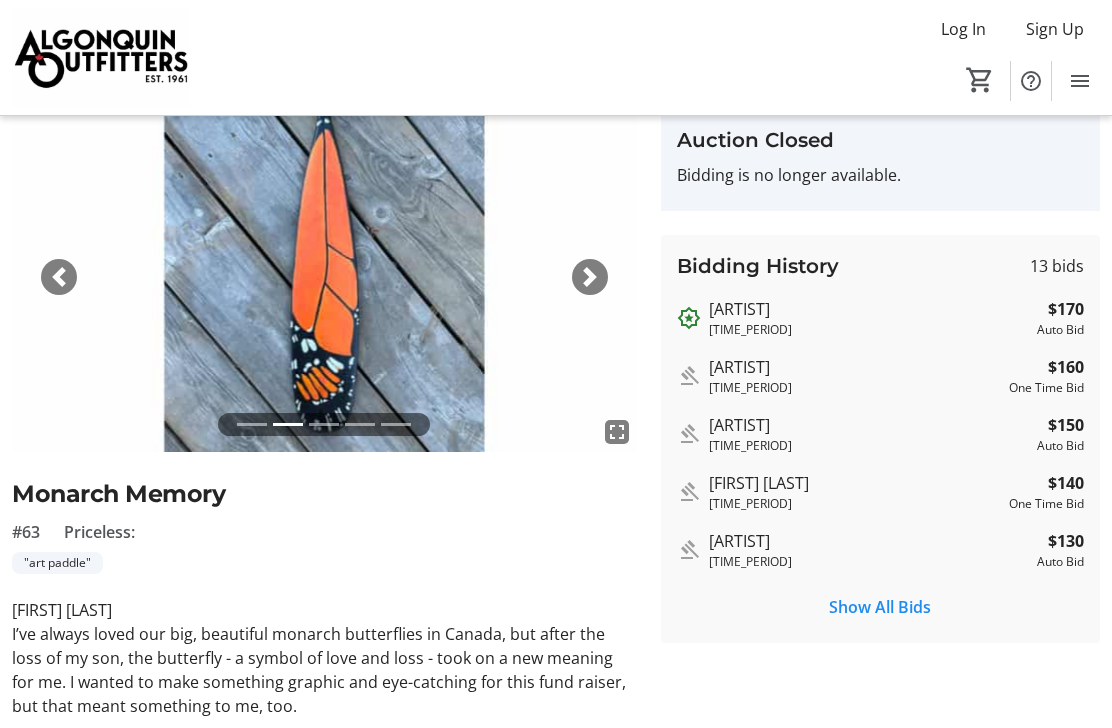 click at bounding box center (590, 278) 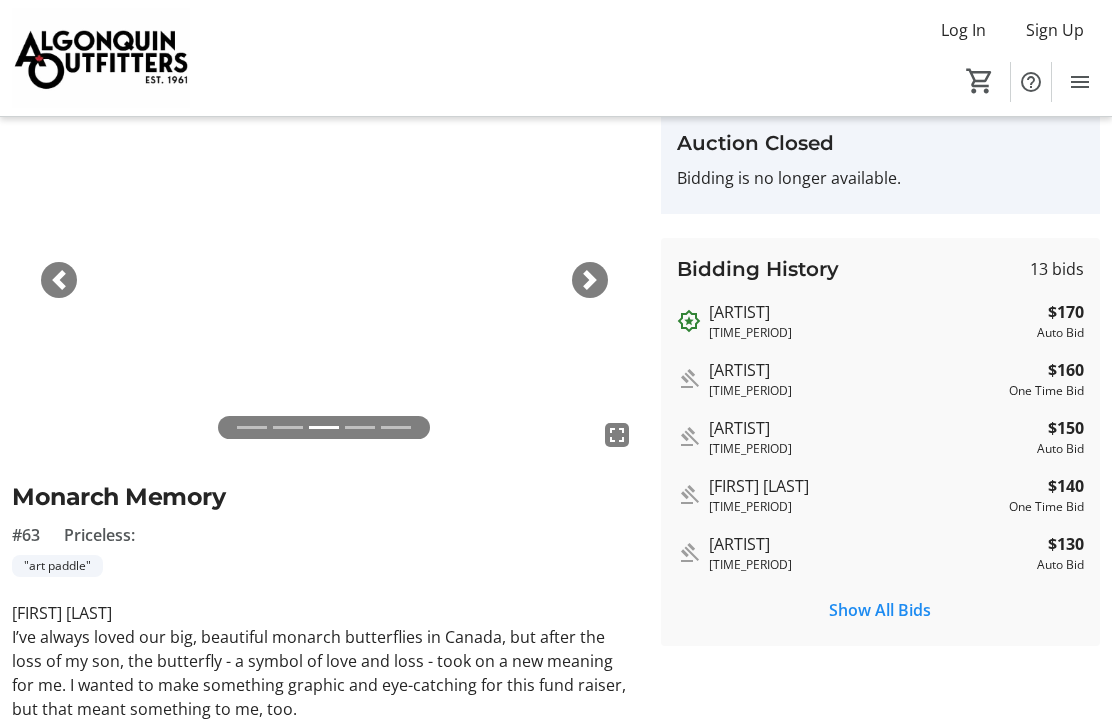 scroll, scrollTop: 87, scrollLeft: 0, axis: vertical 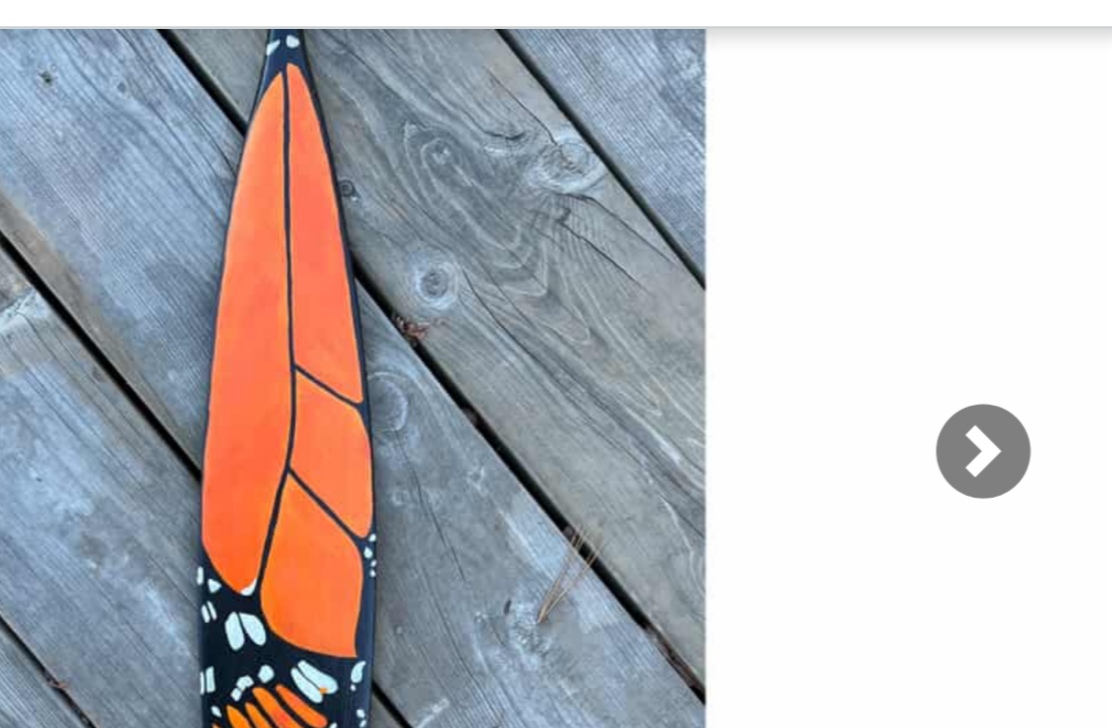 click at bounding box center (590, 278) 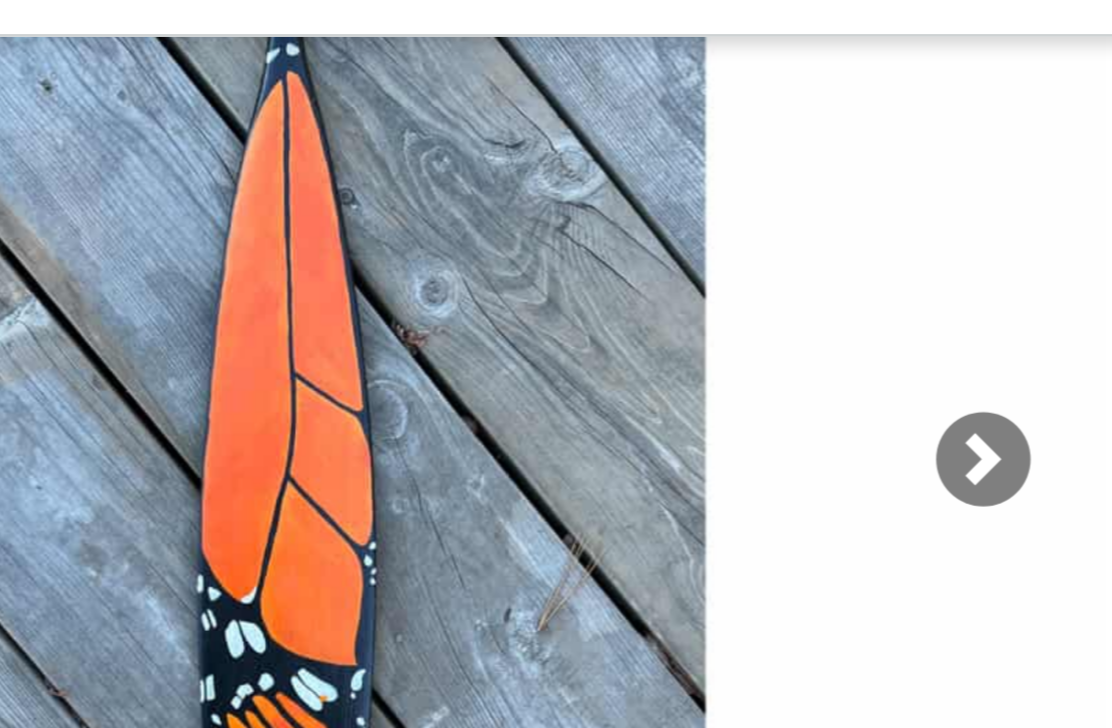click at bounding box center [590, 278] 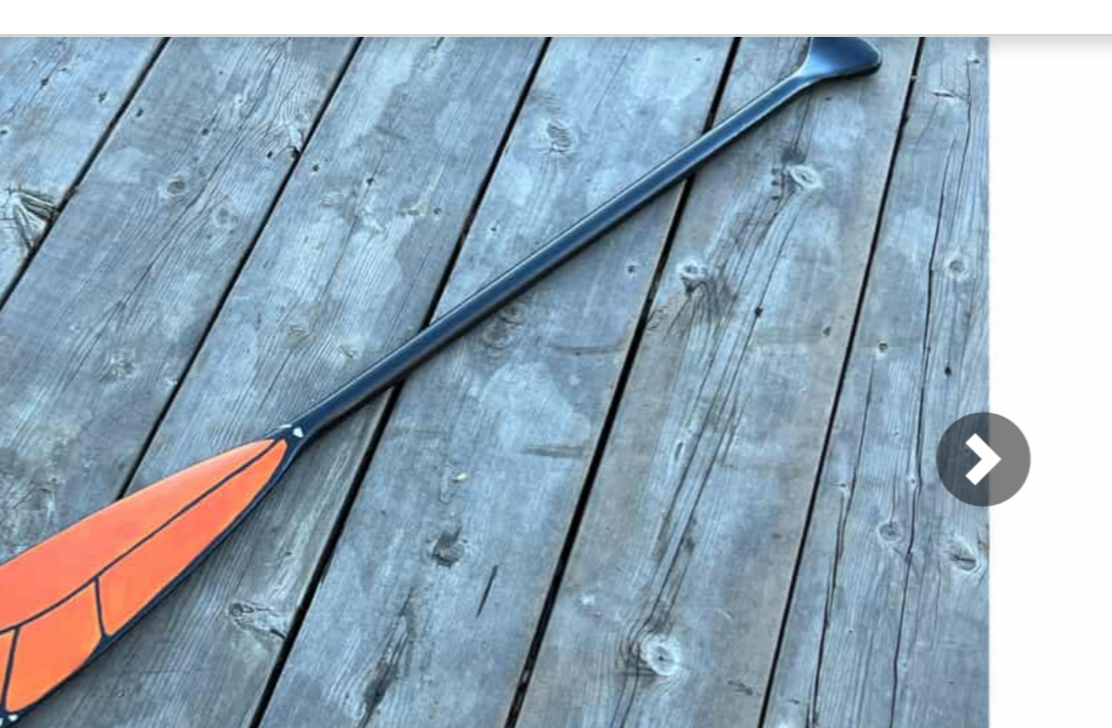 click at bounding box center [590, 278] 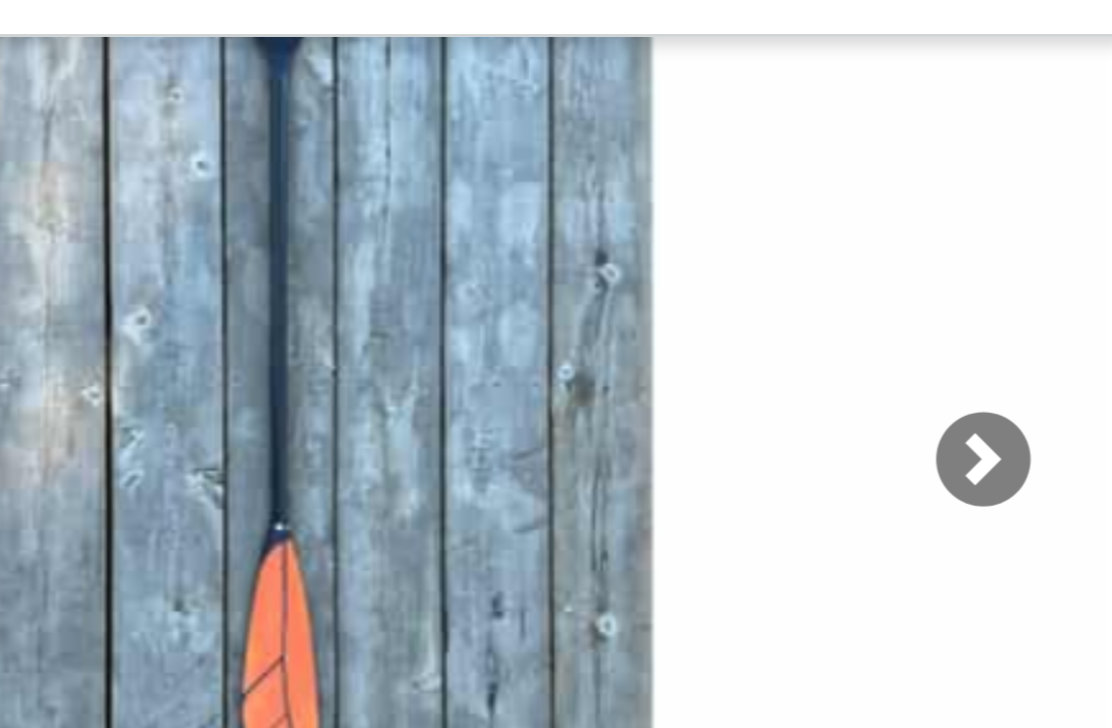 click at bounding box center [590, 278] 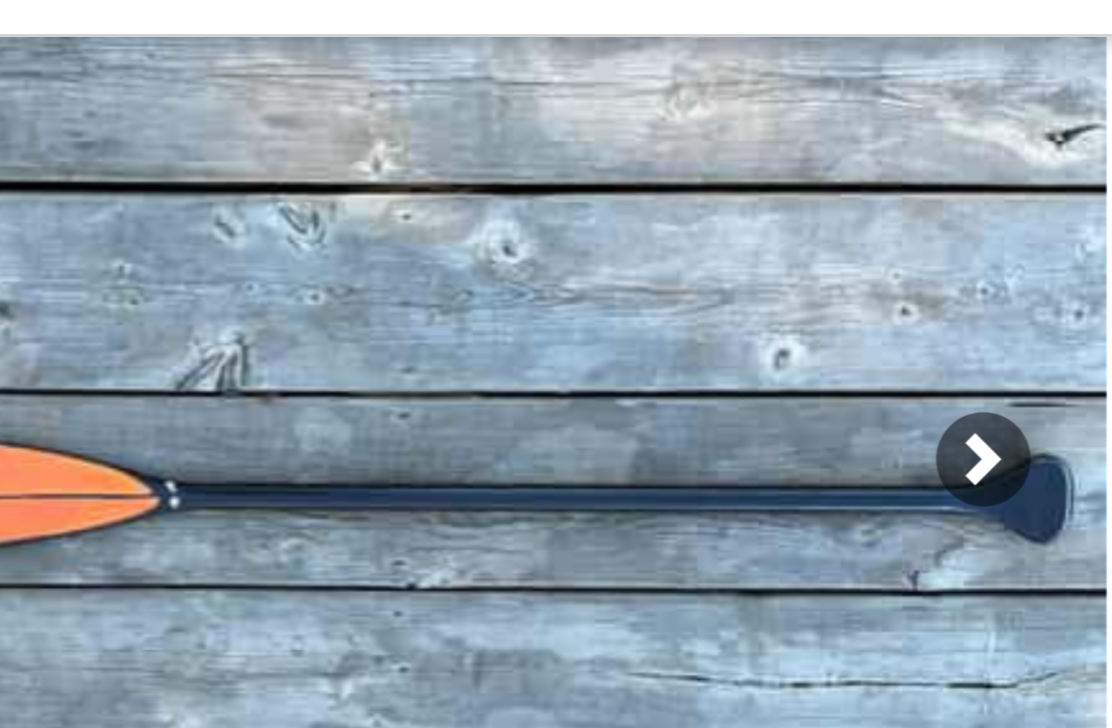 click at bounding box center (590, 278) 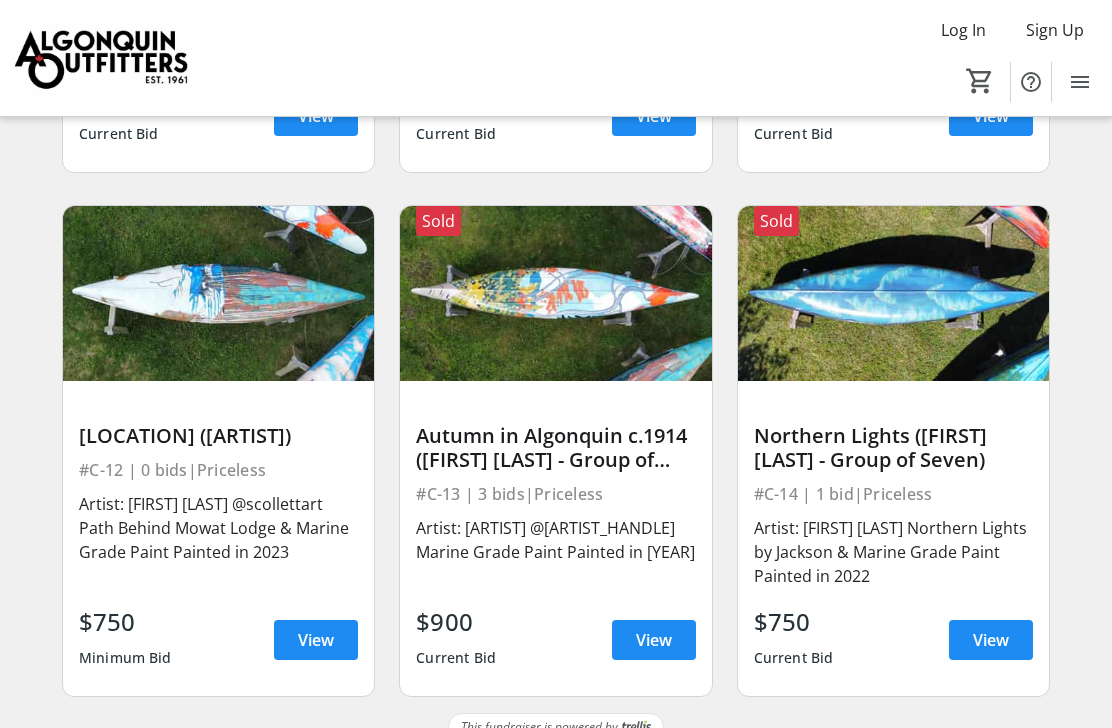 scroll, scrollTop: 14964, scrollLeft: 0, axis: vertical 